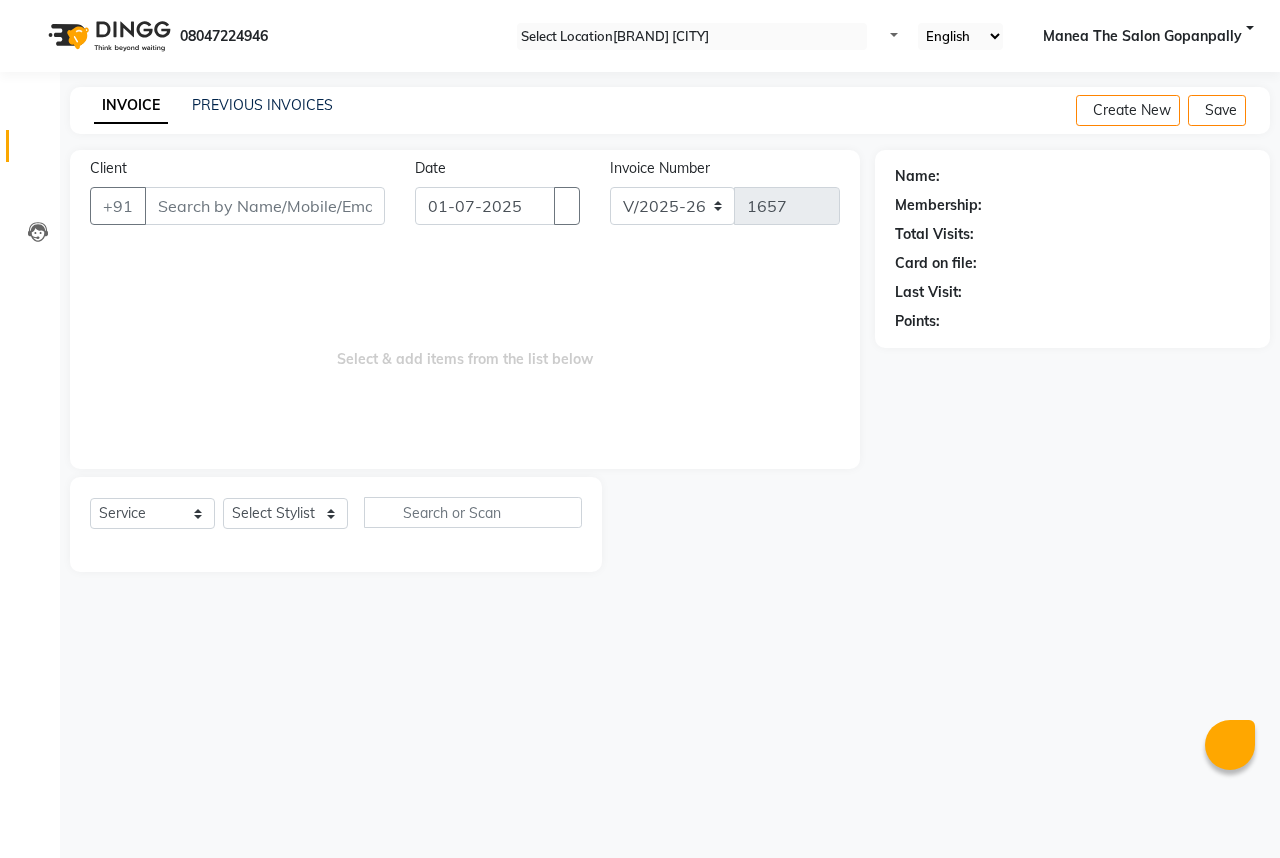 scroll, scrollTop: 0, scrollLeft: 0, axis: both 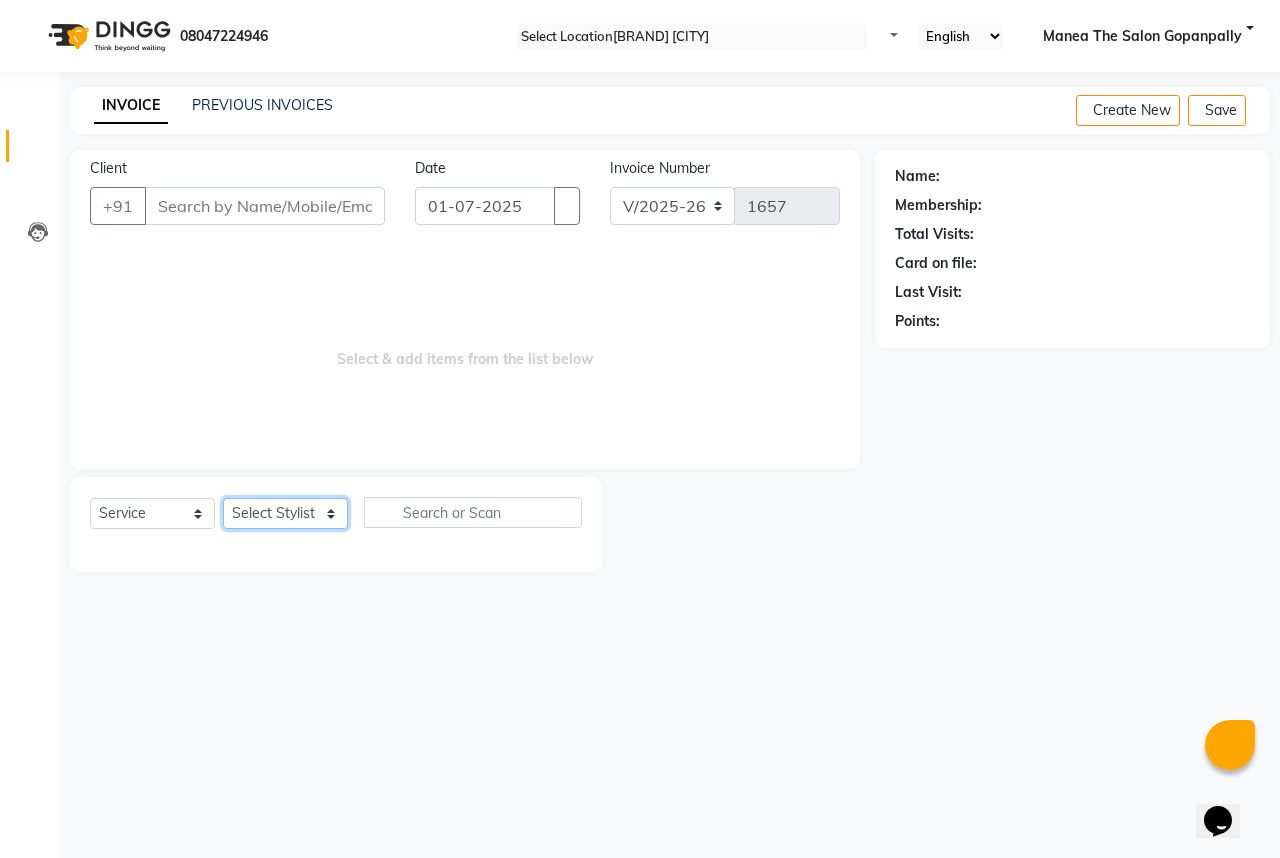 click on "Select Stylist [FIRST] [FIRST] [FIRST] [FIRST] [FIRST] [FIRST] [FIRST] [FIRST] [FIRST]" at bounding box center (285, 513) 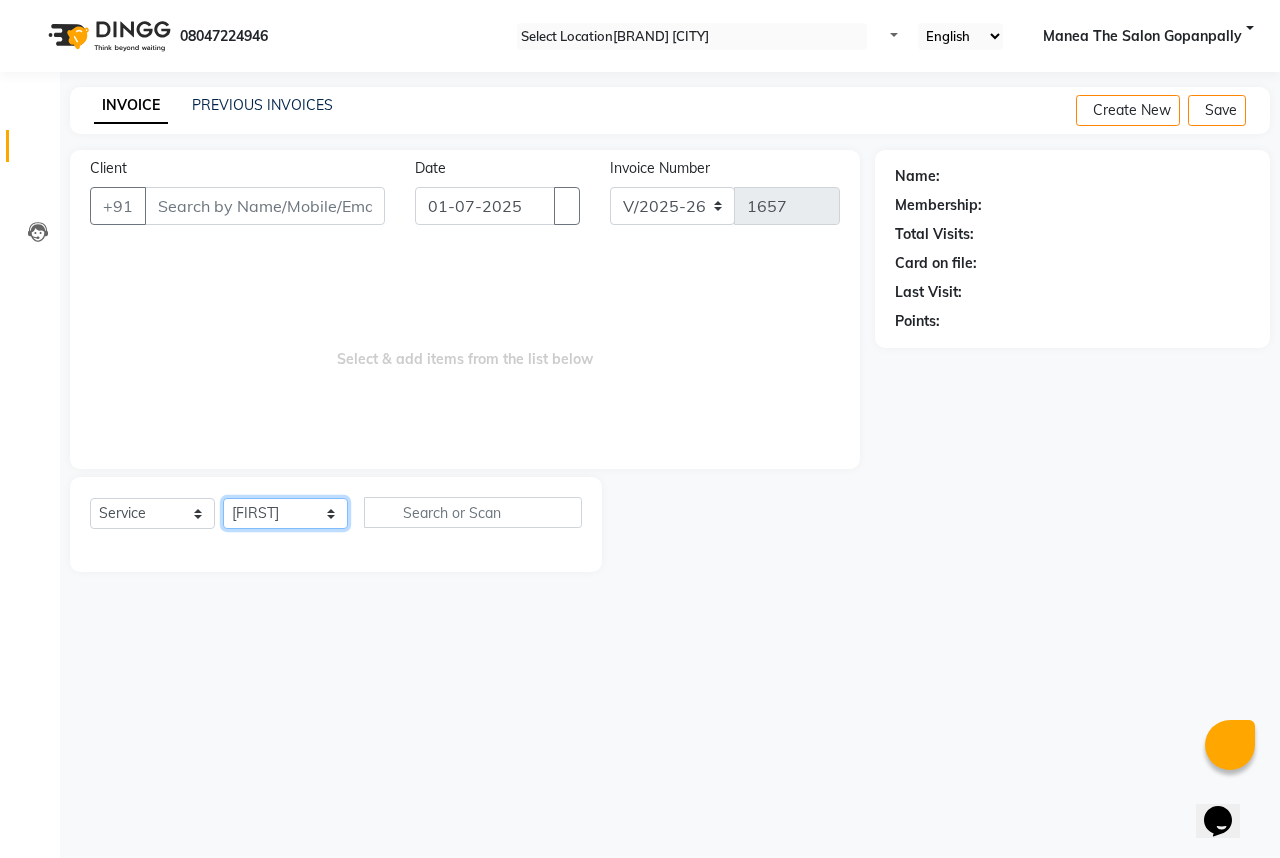 click on "Select Stylist [FIRST] [FIRST] [FIRST] [FIRST] [FIRST] [FIRST] [FIRST] [FIRST] [FIRST]" at bounding box center (285, 513) 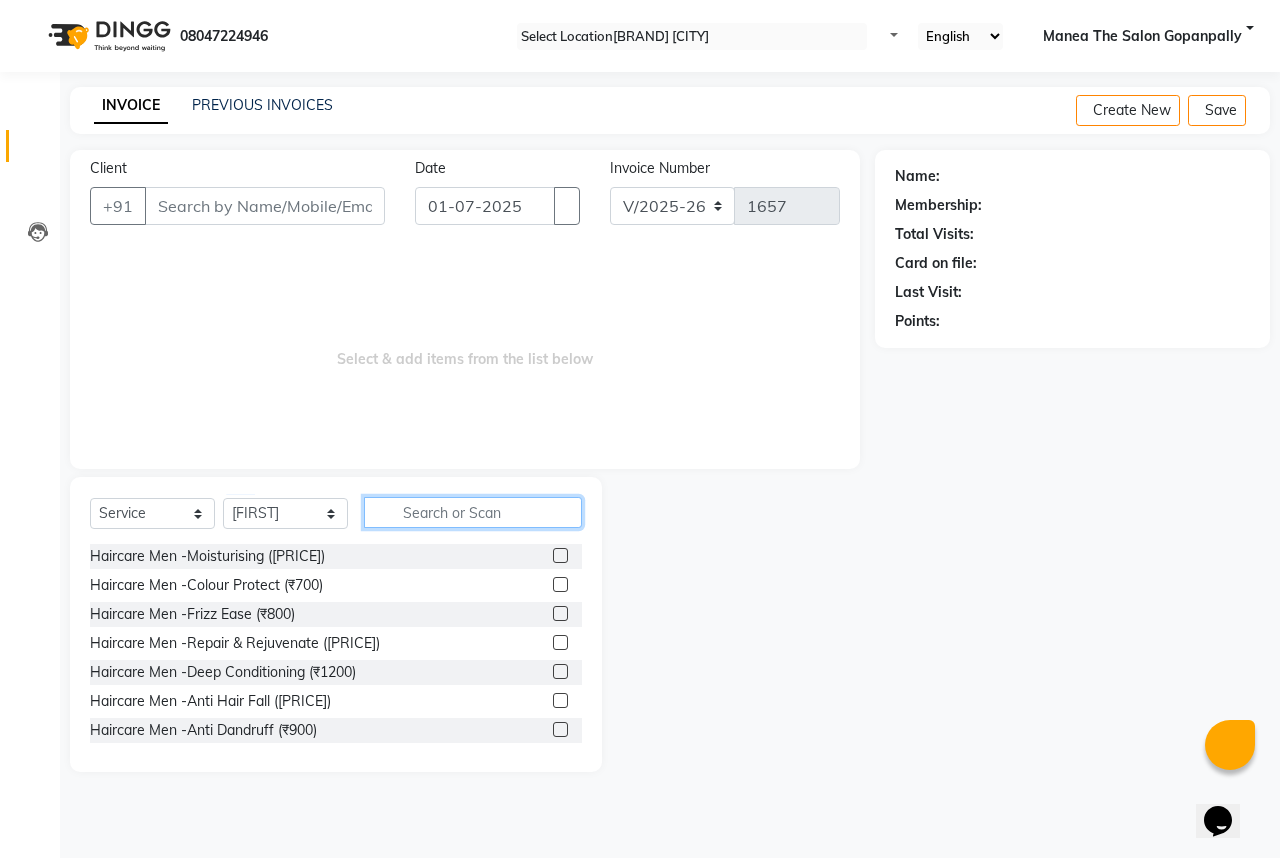 click at bounding box center (473, 512) 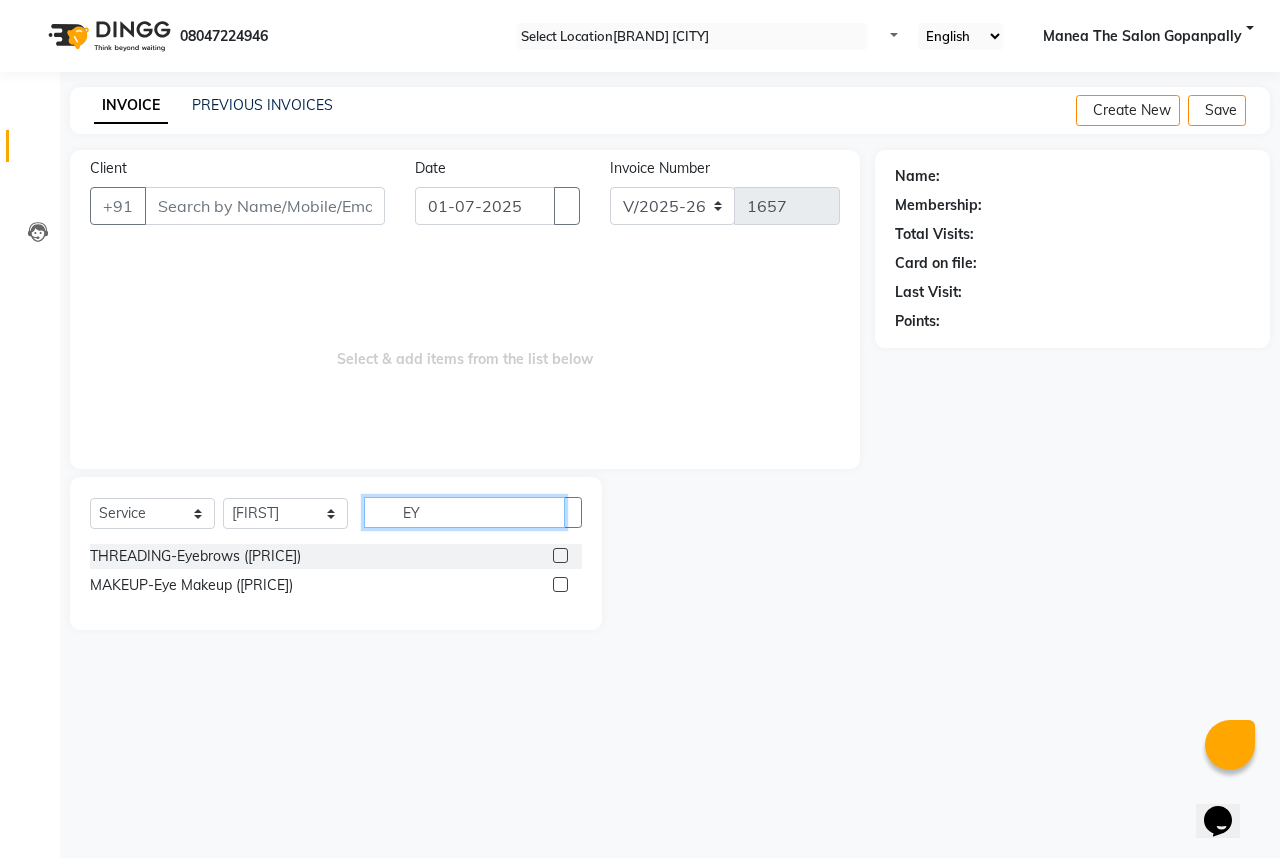 type on "EY" 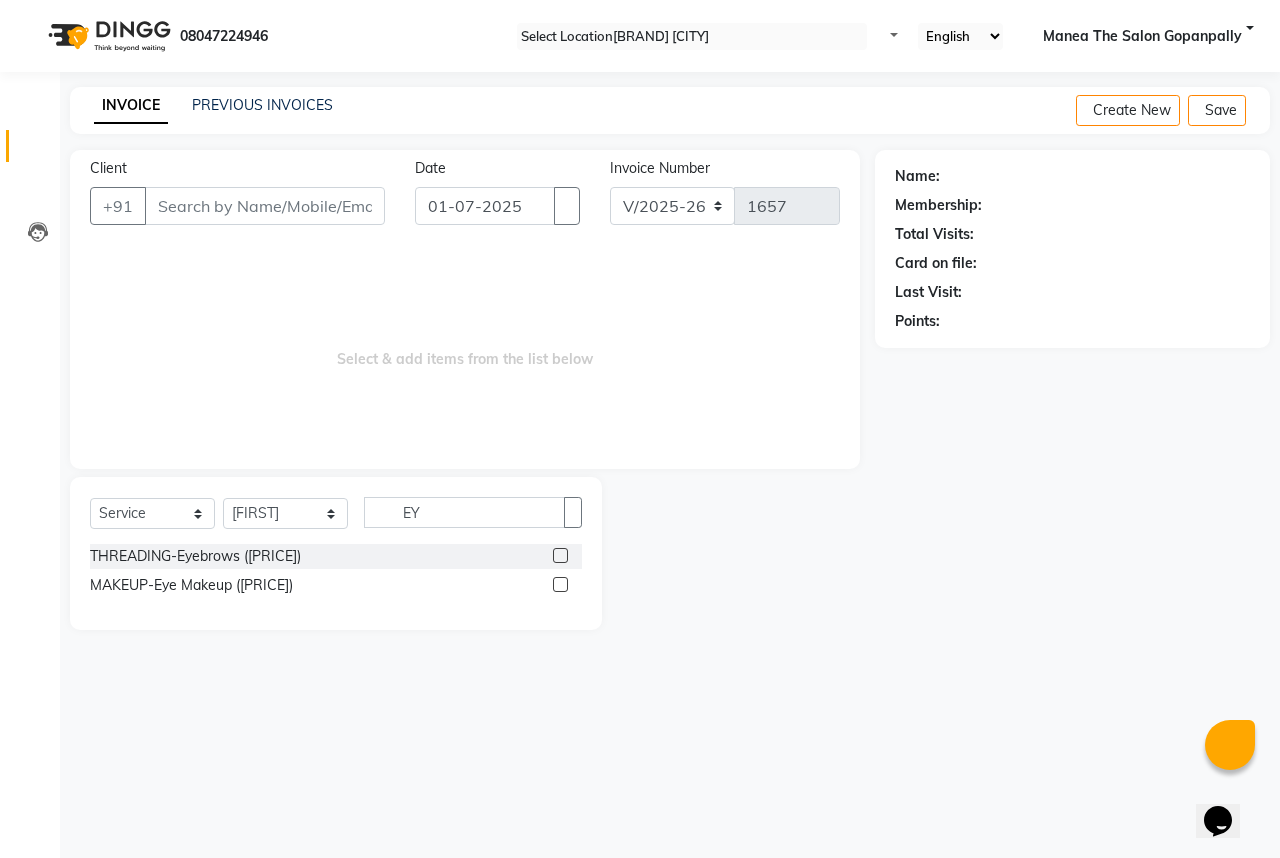 click at bounding box center (560, 555) 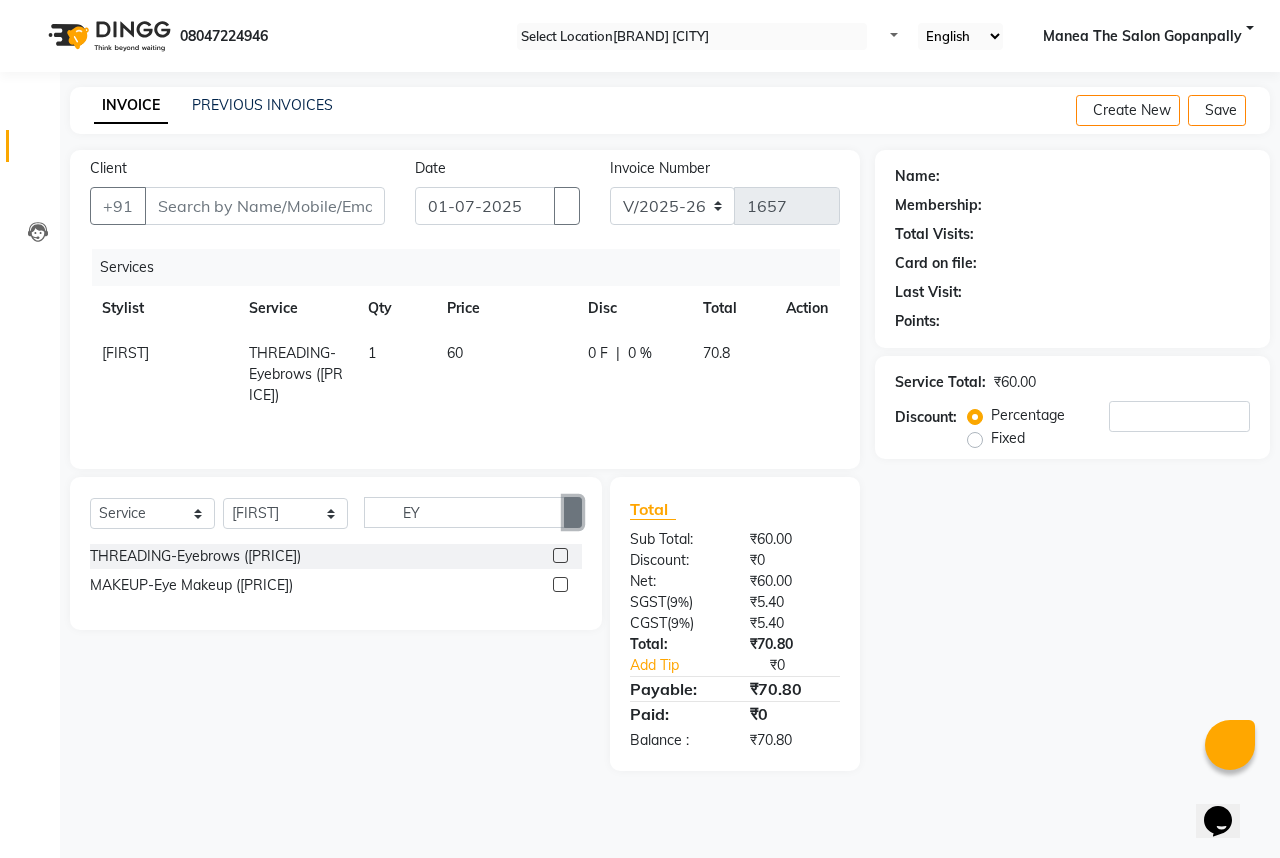 click at bounding box center (573, 513) 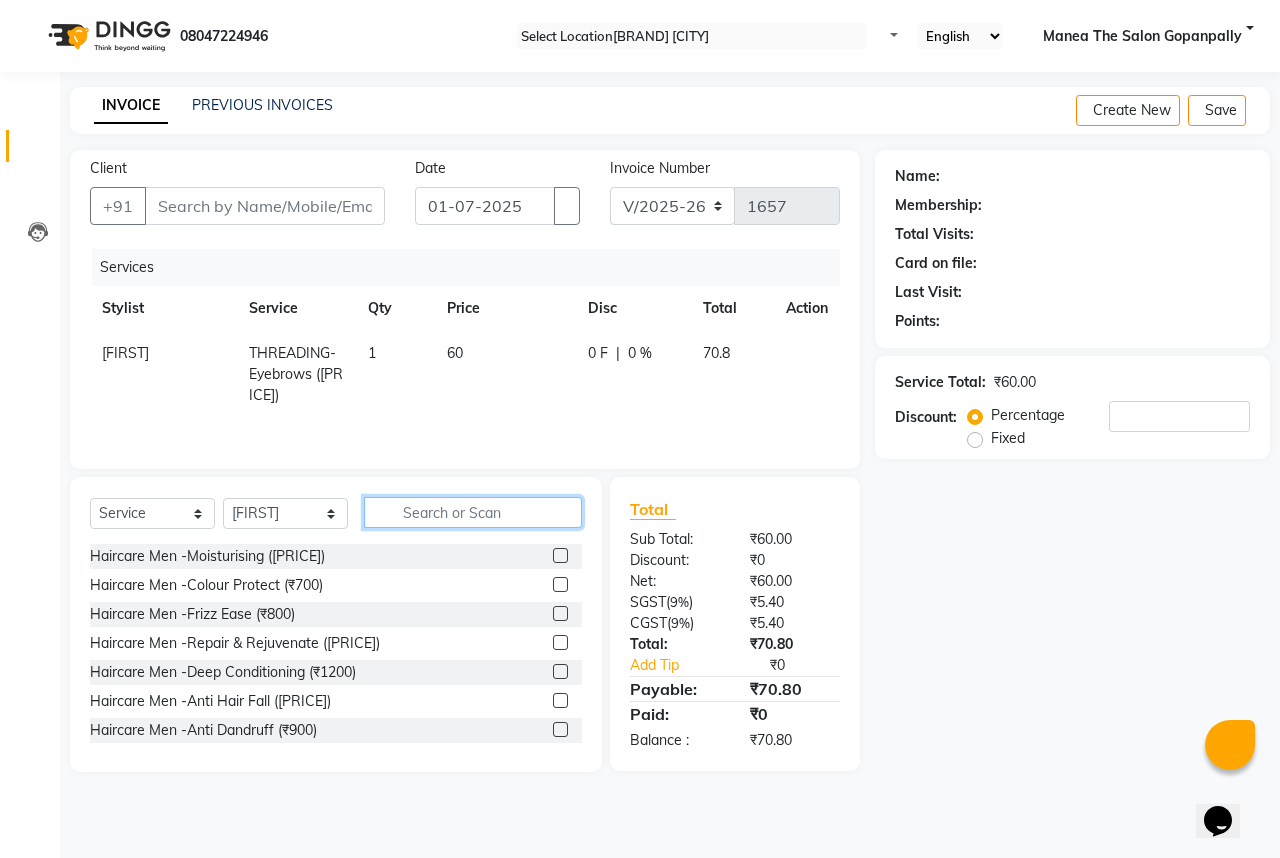 click at bounding box center (473, 512) 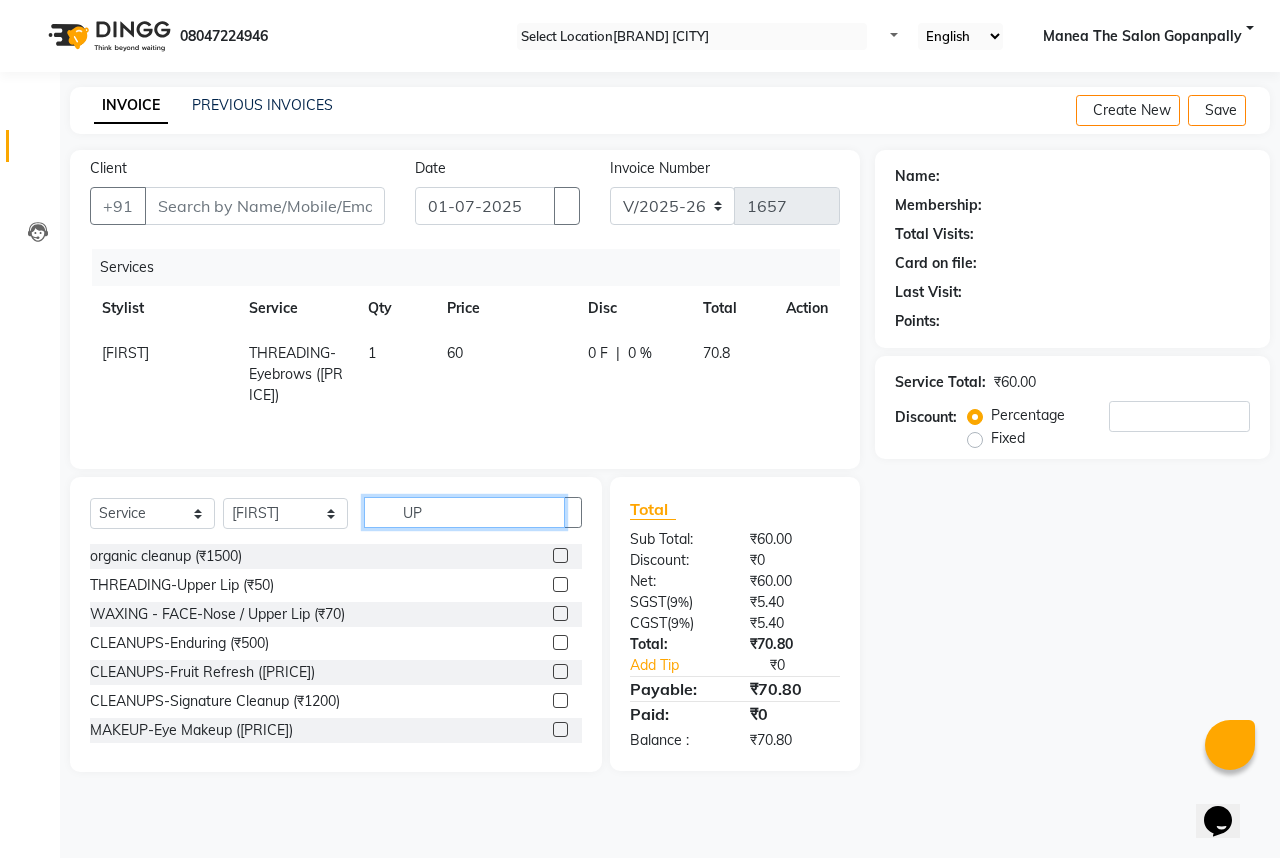 type on "UP" 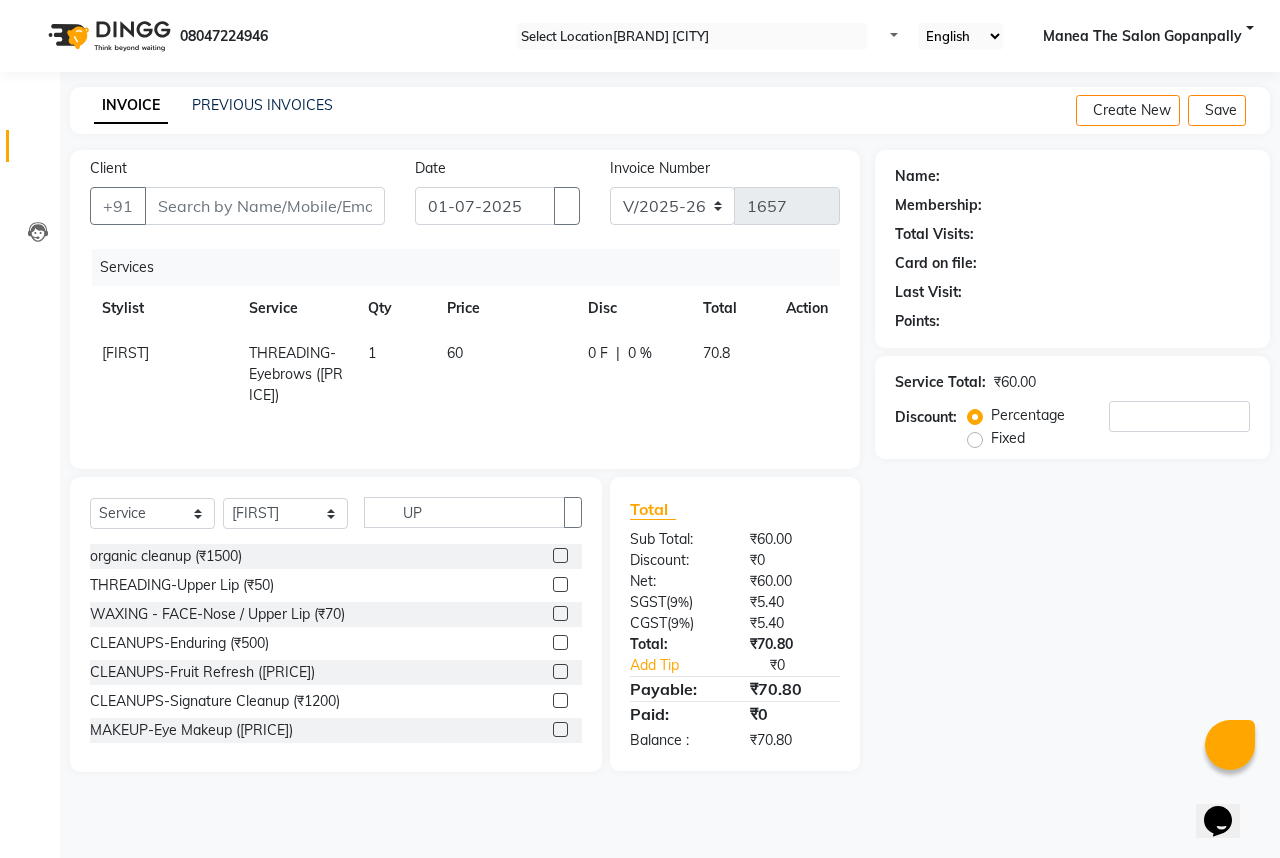 click at bounding box center (560, 584) 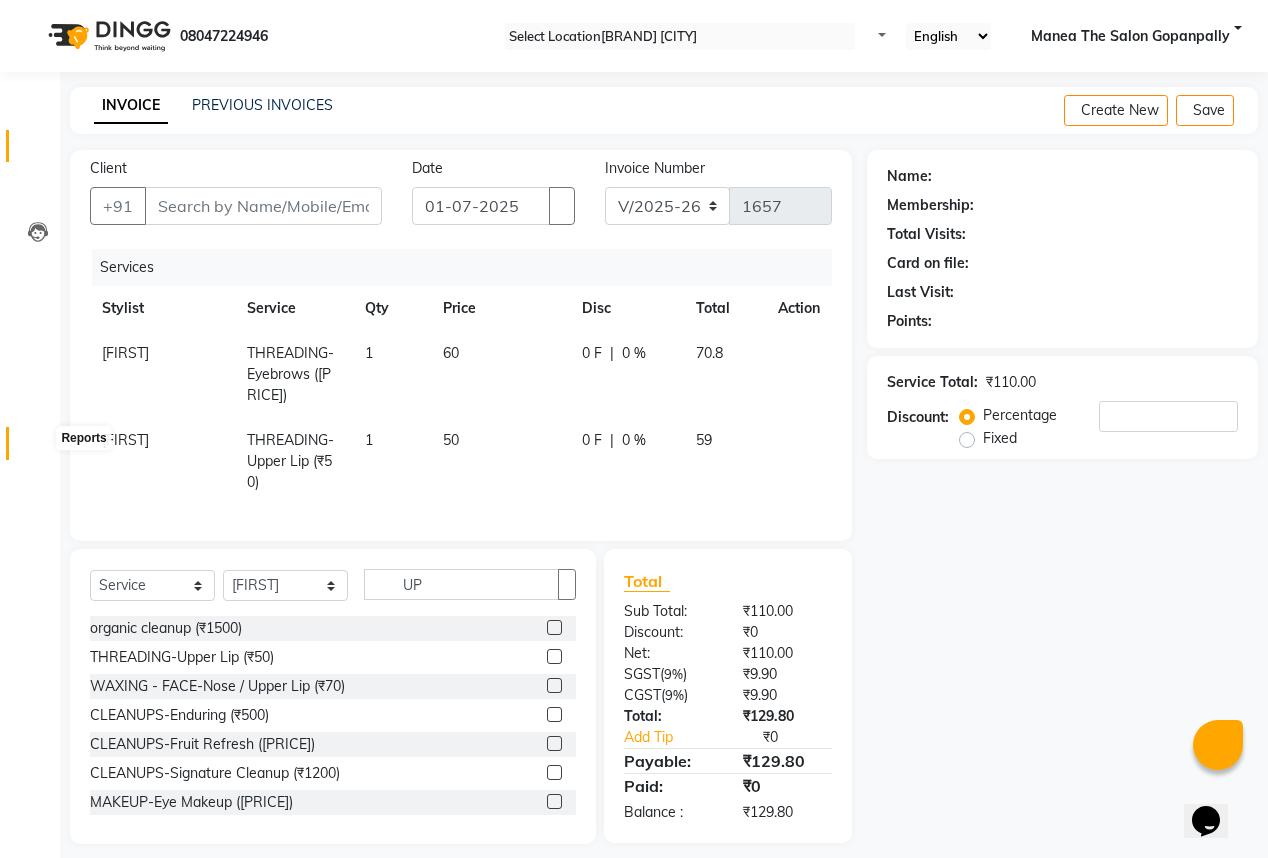 click at bounding box center [38, 448] 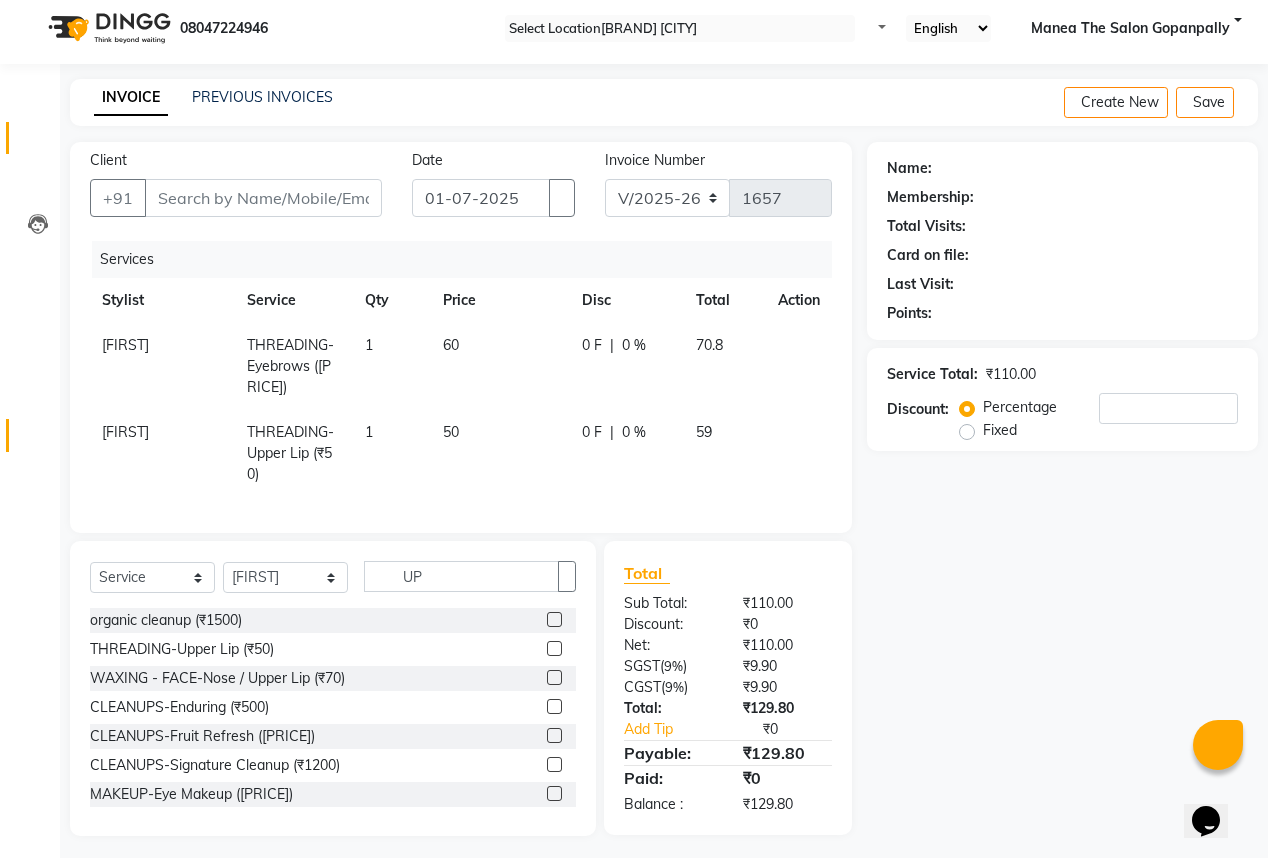 scroll, scrollTop: 0, scrollLeft: 0, axis: both 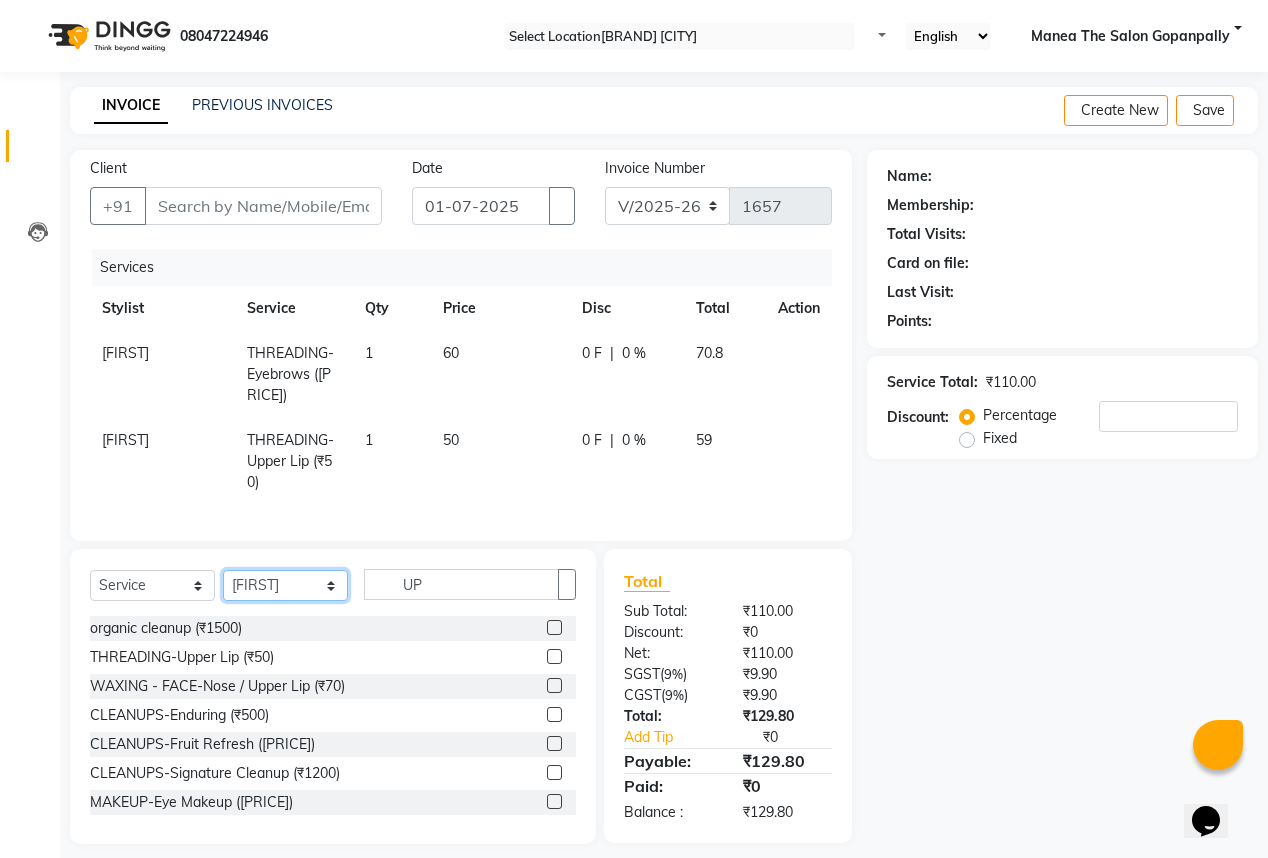 click on "Select Stylist [FIRST] [FIRST] [FIRST] [FIRST] [FIRST] [FIRST] [FIRST] [FIRST] [FIRST]" at bounding box center (285, 585) 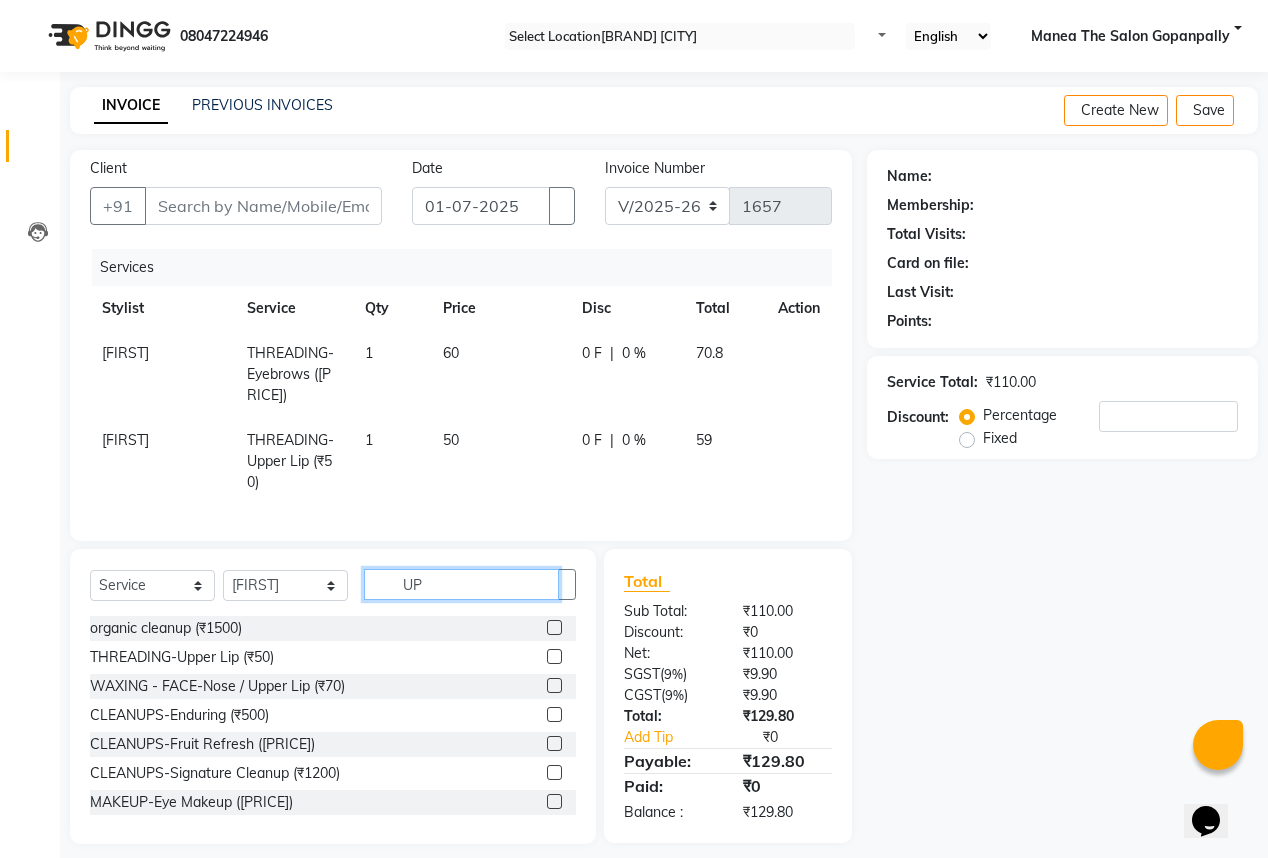 click on "UP" at bounding box center (461, 584) 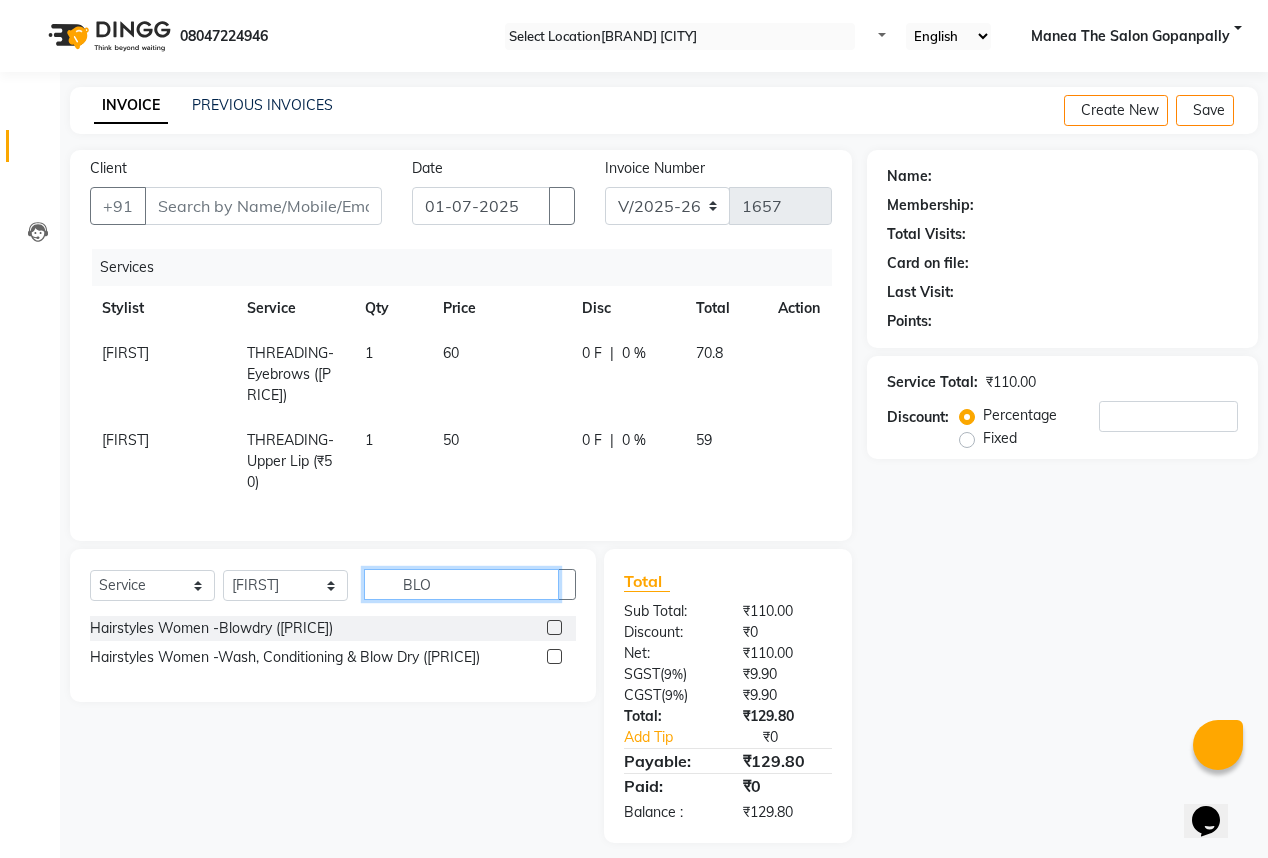 type on "BLO" 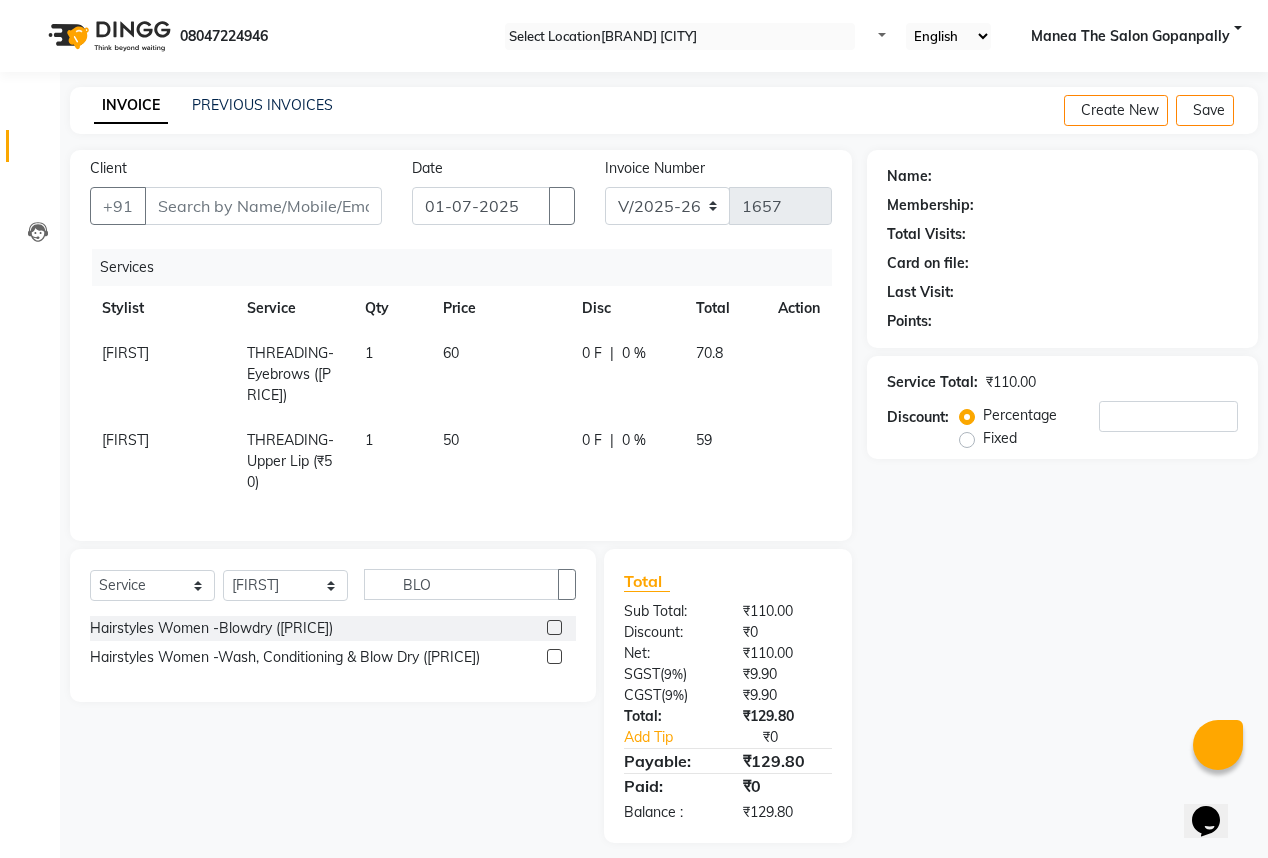 click at bounding box center [554, 656] 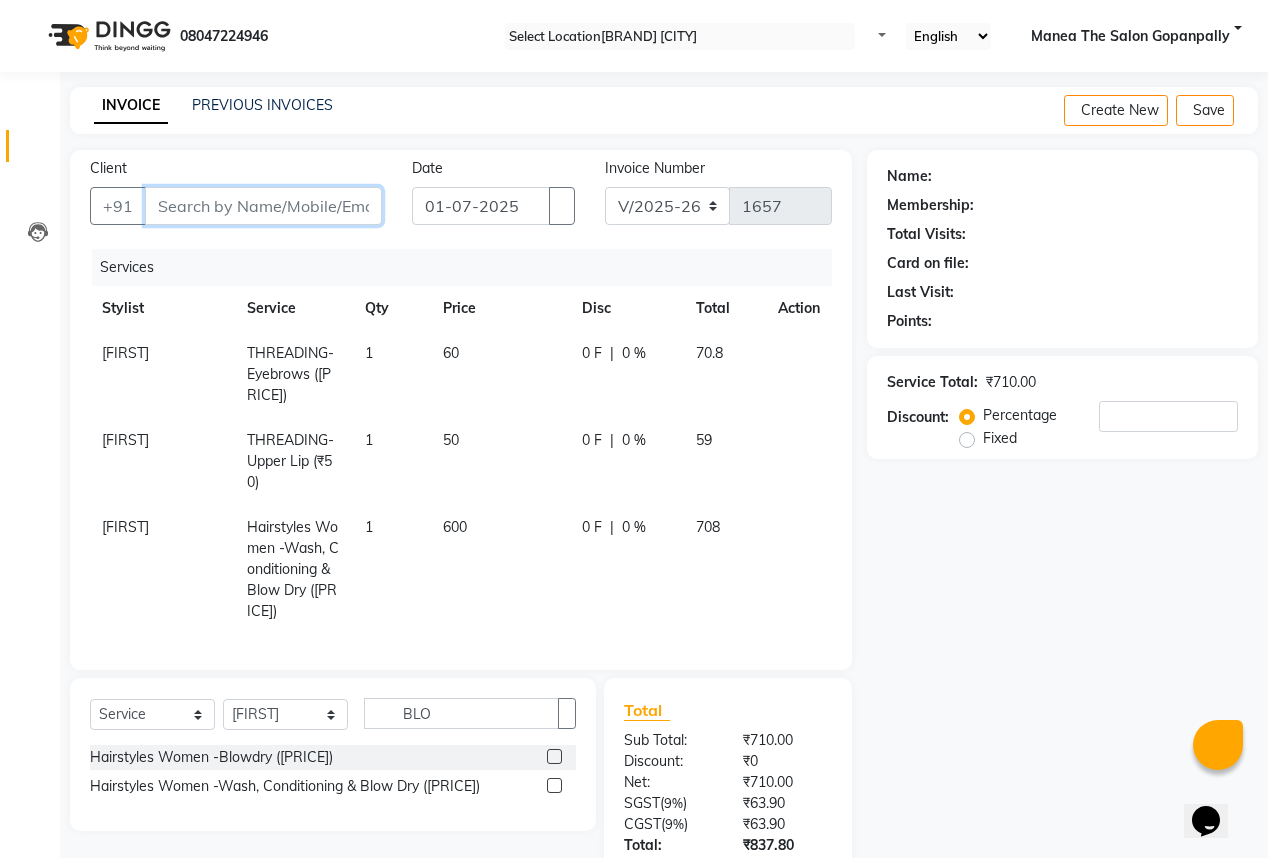 click on "Client" at bounding box center [263, 206] 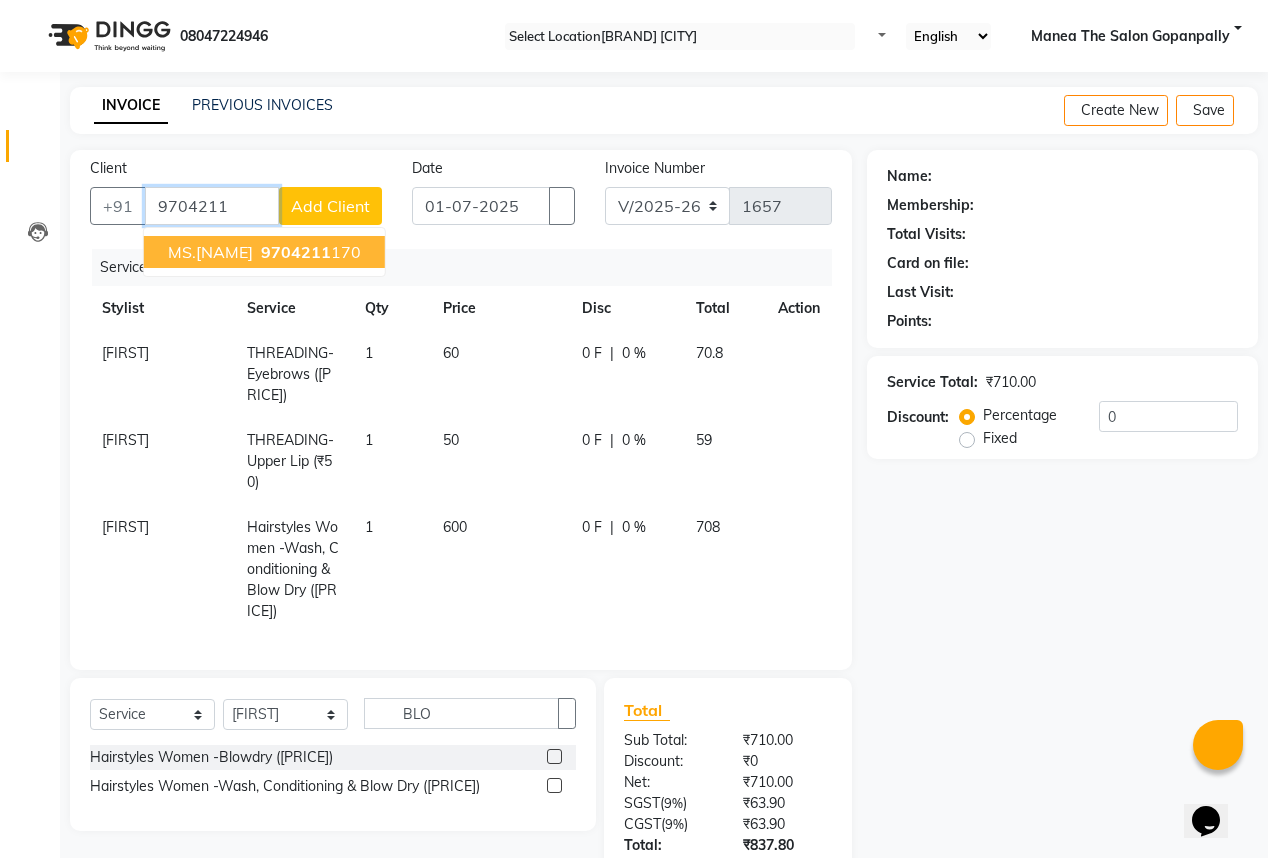 click on "9704211" at bounding box center (296, 252) 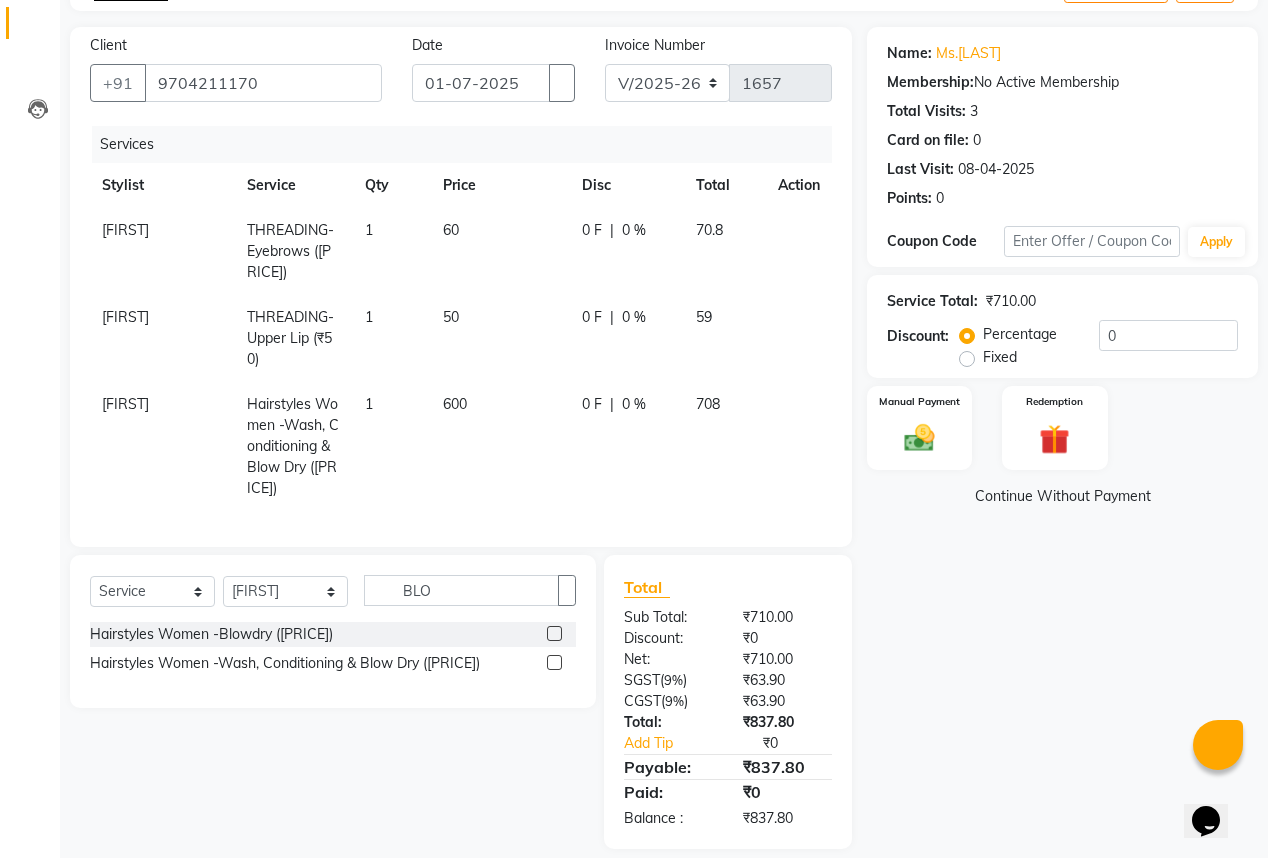 scroll, scrollTop: 155, scrollLeft: 0, axis: vertical 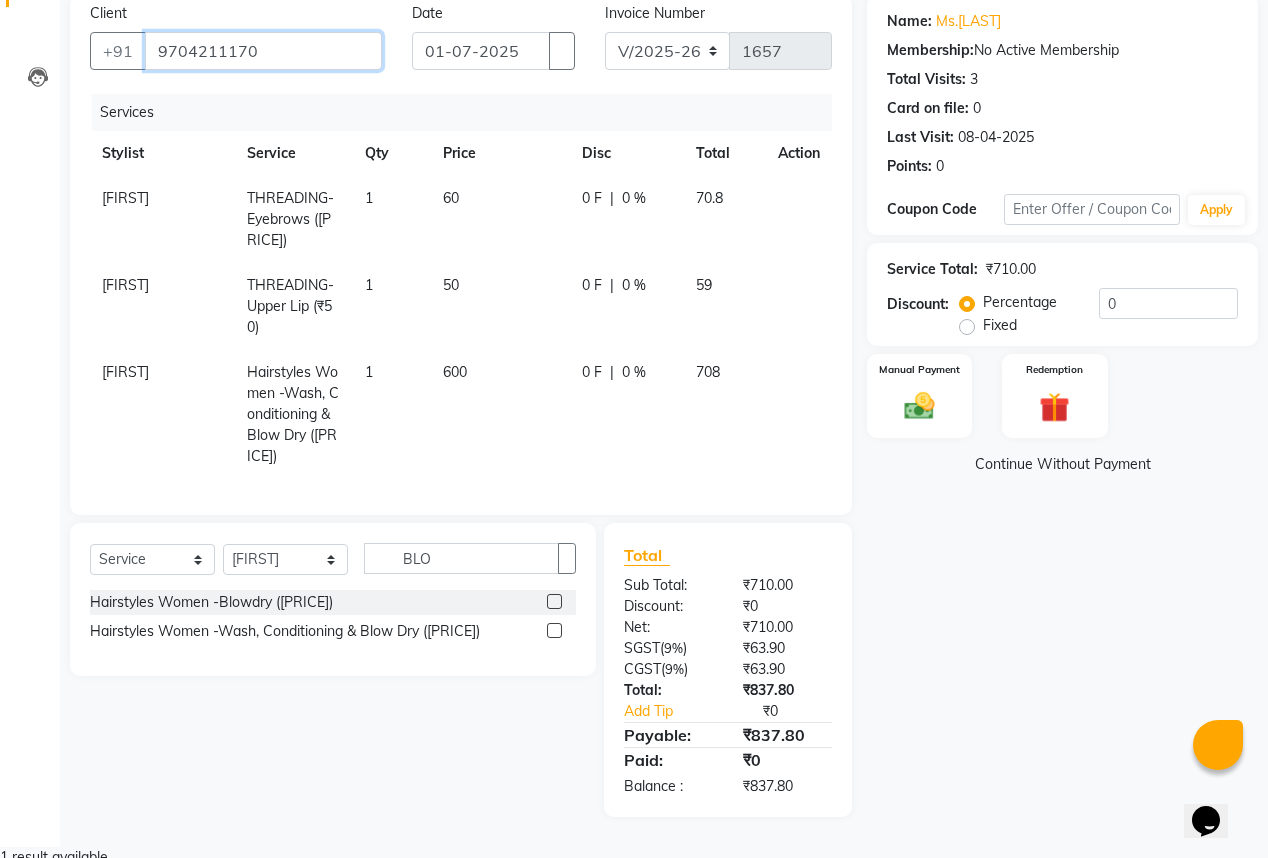 click on "9704211170" at bounding box center [263, 51] 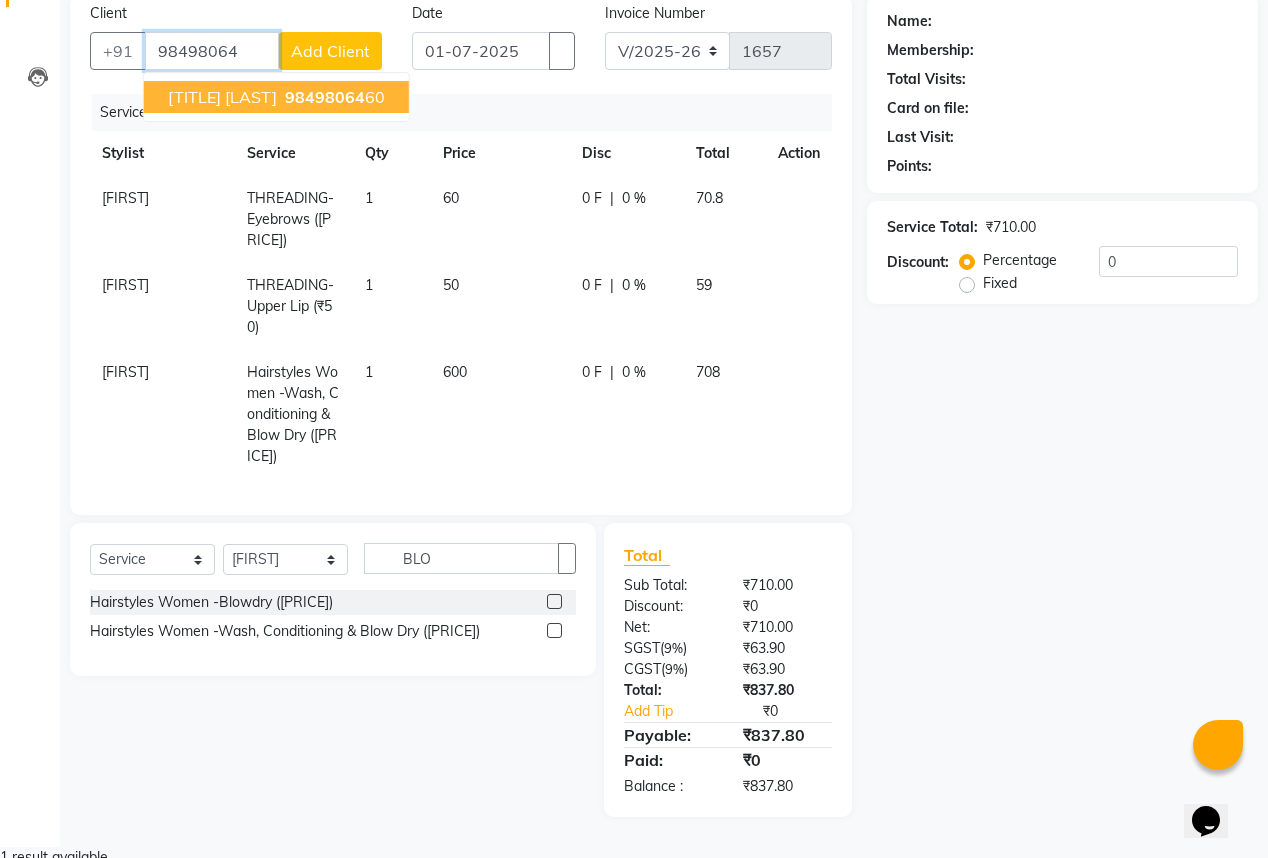 click on "98498064" at bounding box center (325, 97) 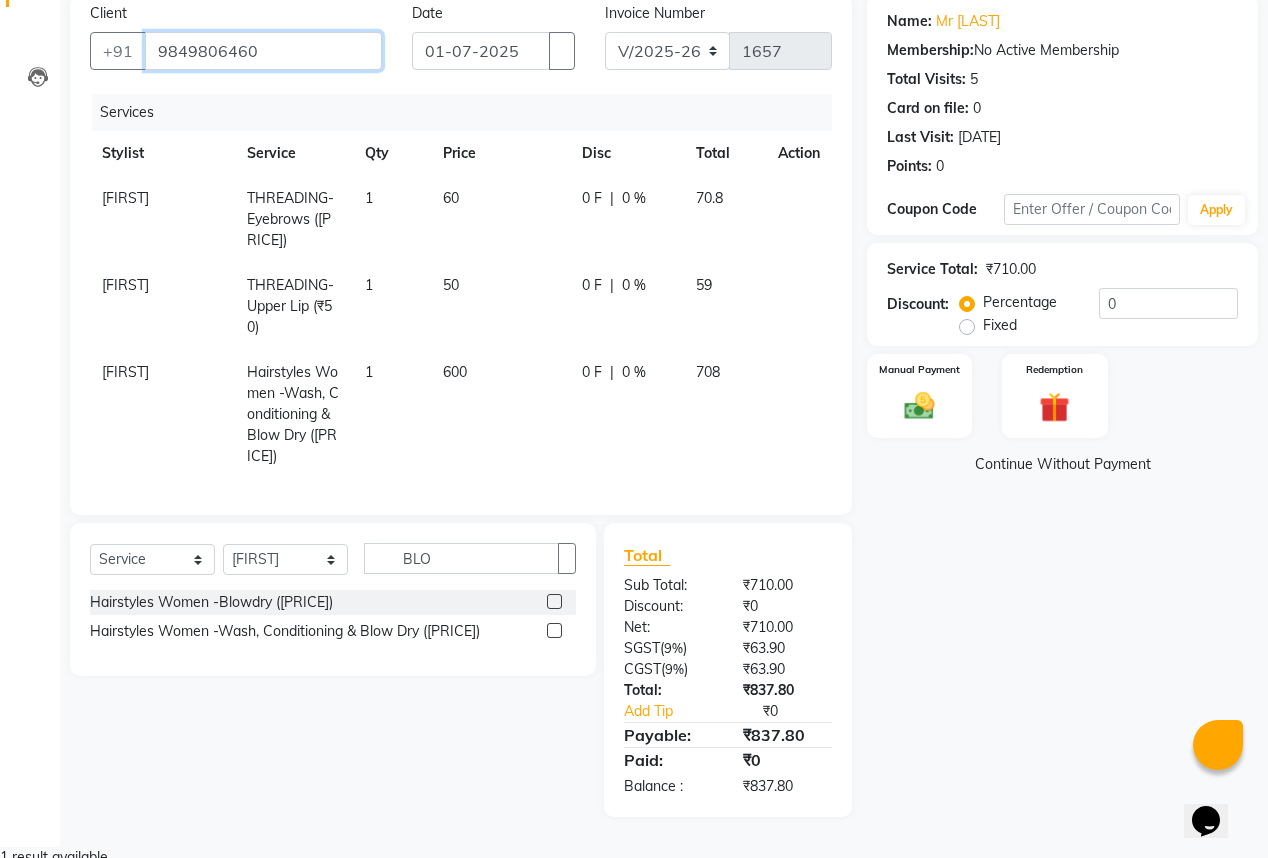 click on "9849806460" at bounding box center [263, 51] 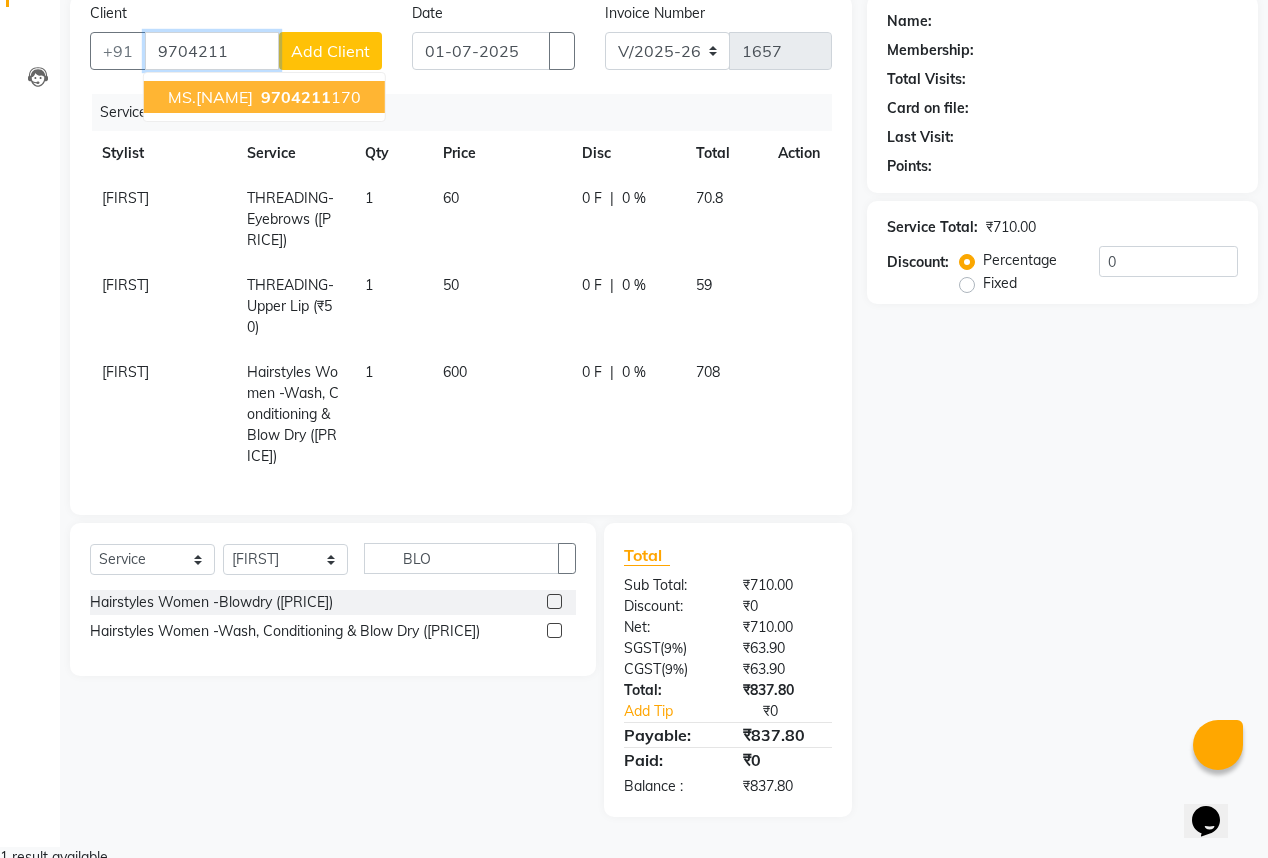 click on "9704211" at bounding box center (296, 97) 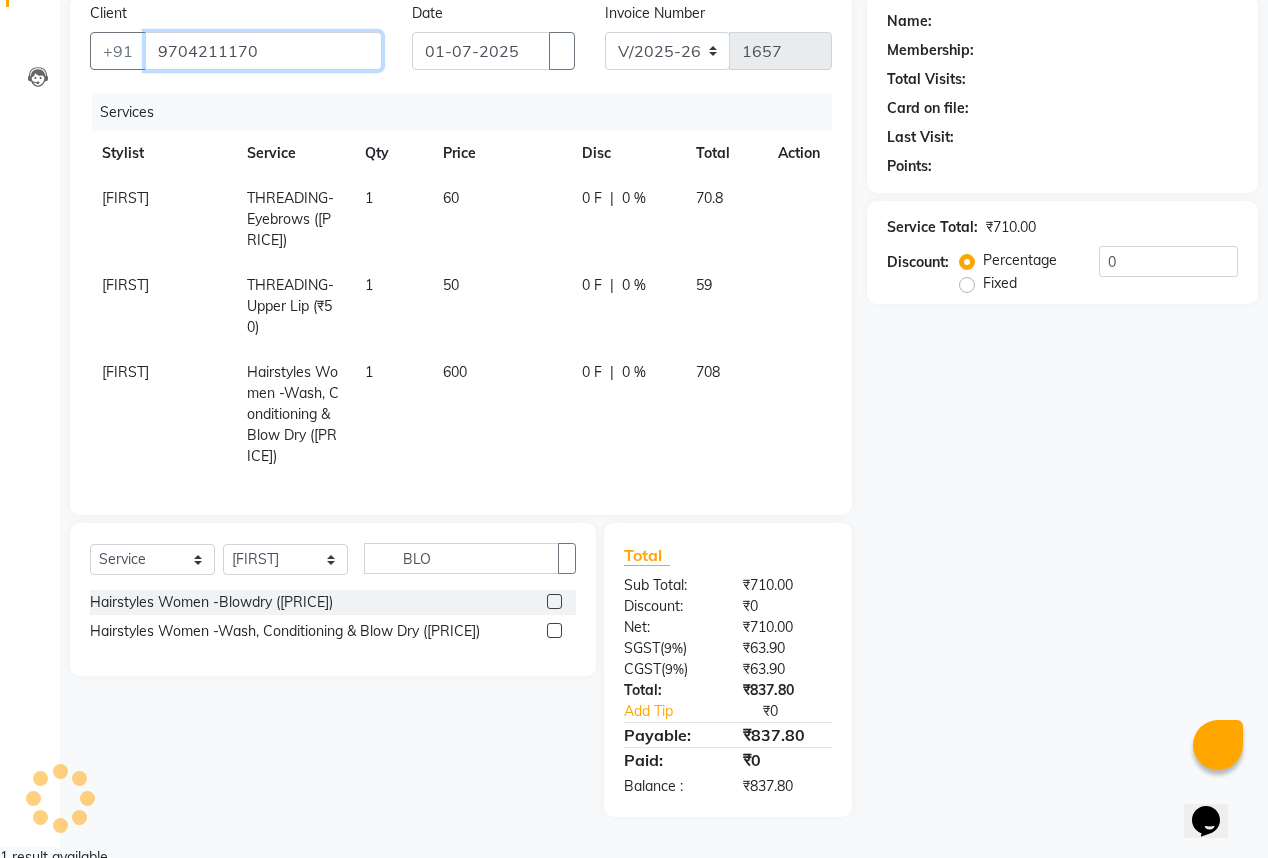 type on "9704211170" 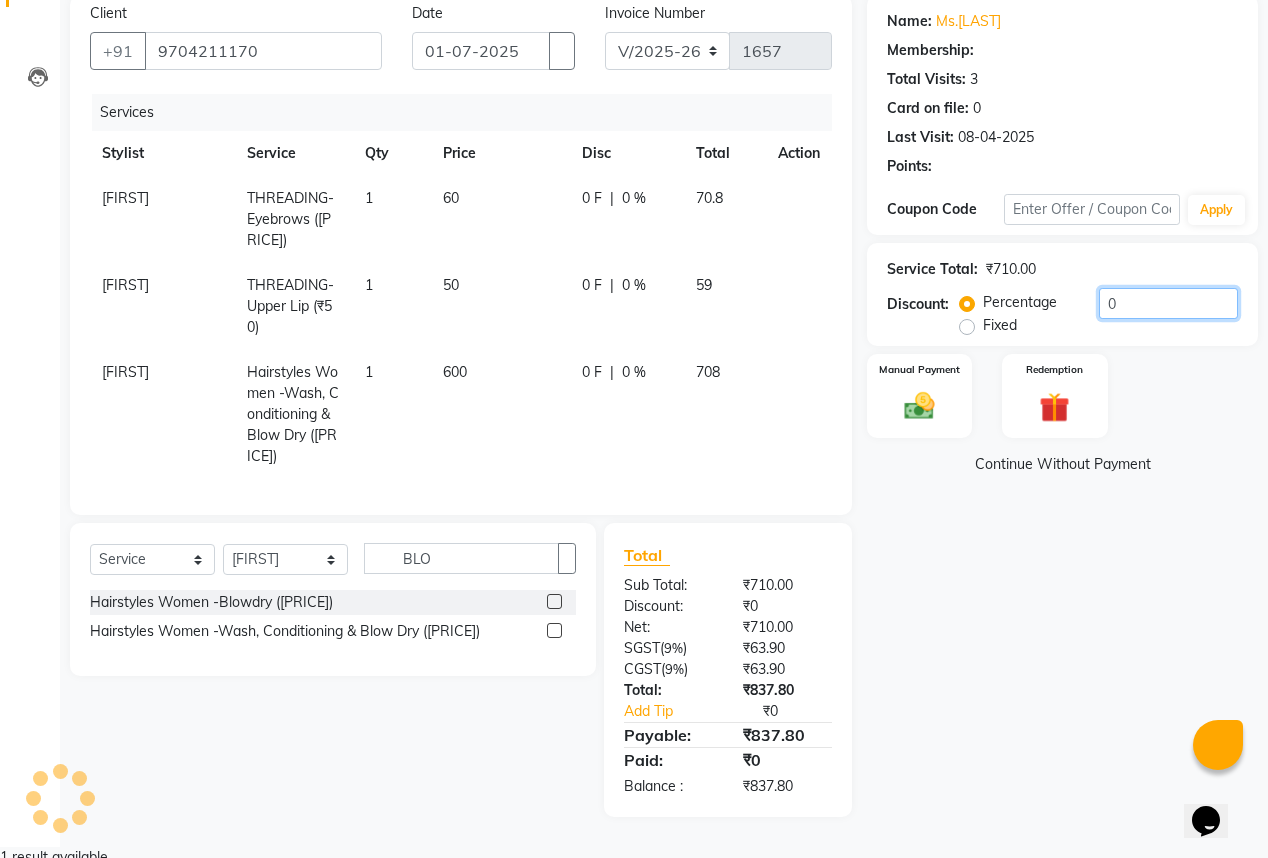 click on "0" at bounding box center (1168, 303) 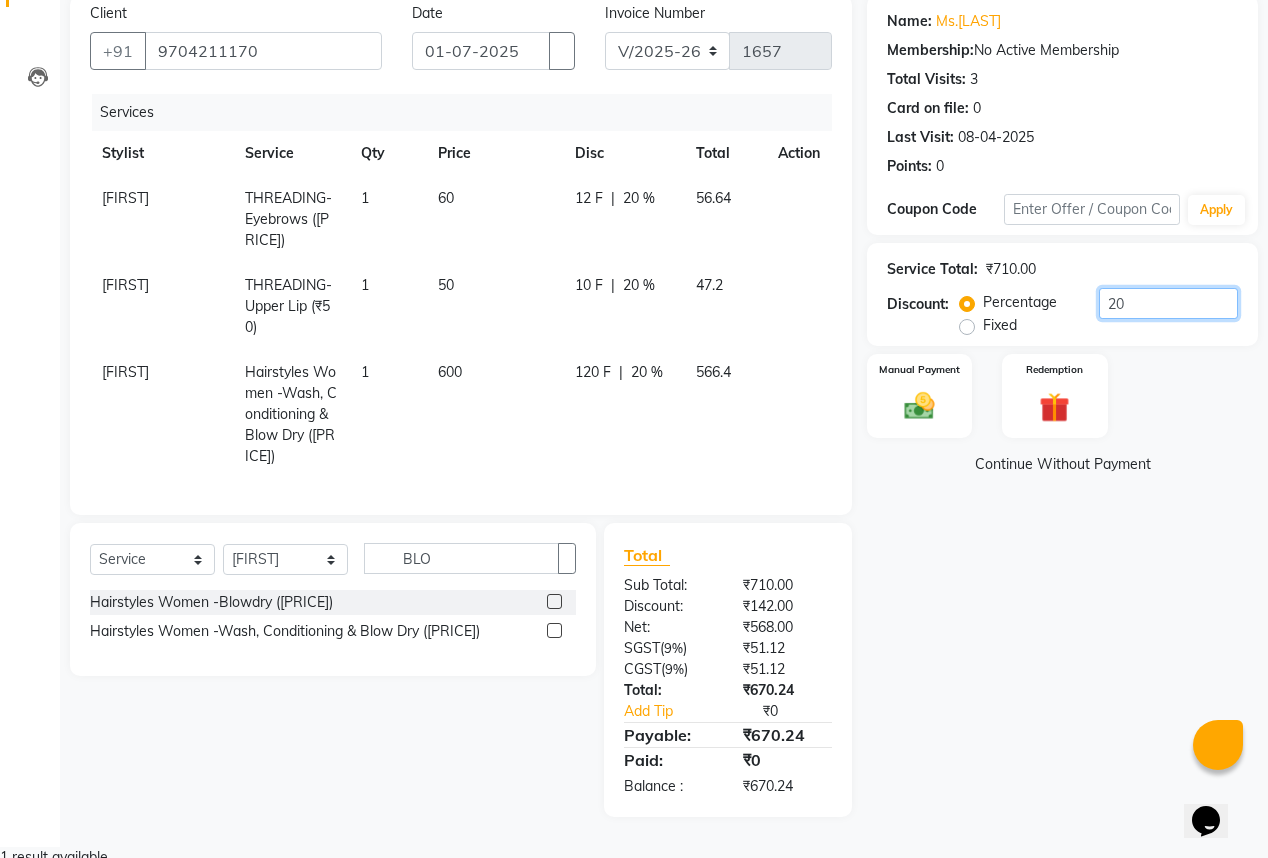 type on "20" 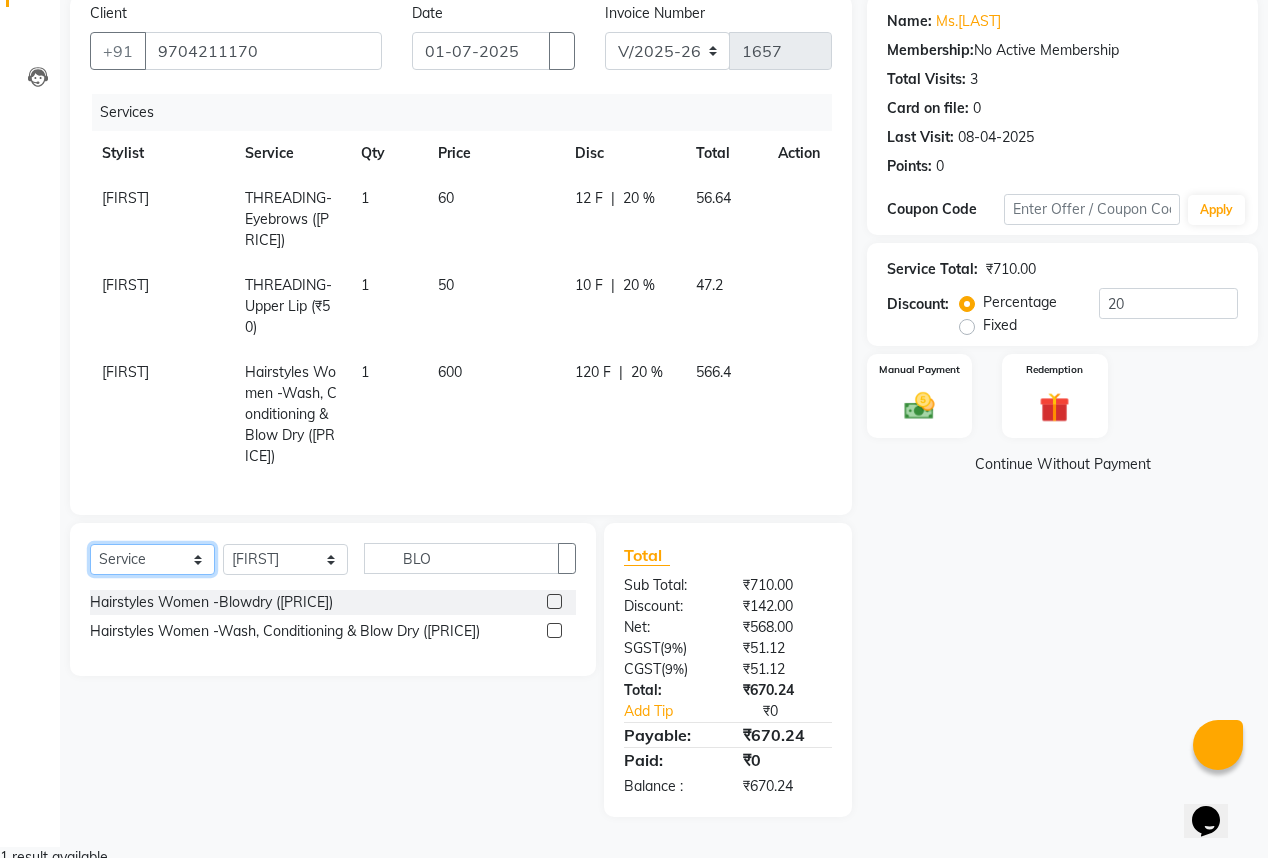 click on "Select  Service  Product  Membership  Package Voucher Prepaid Gift Card" at bounding box center [152, 559] 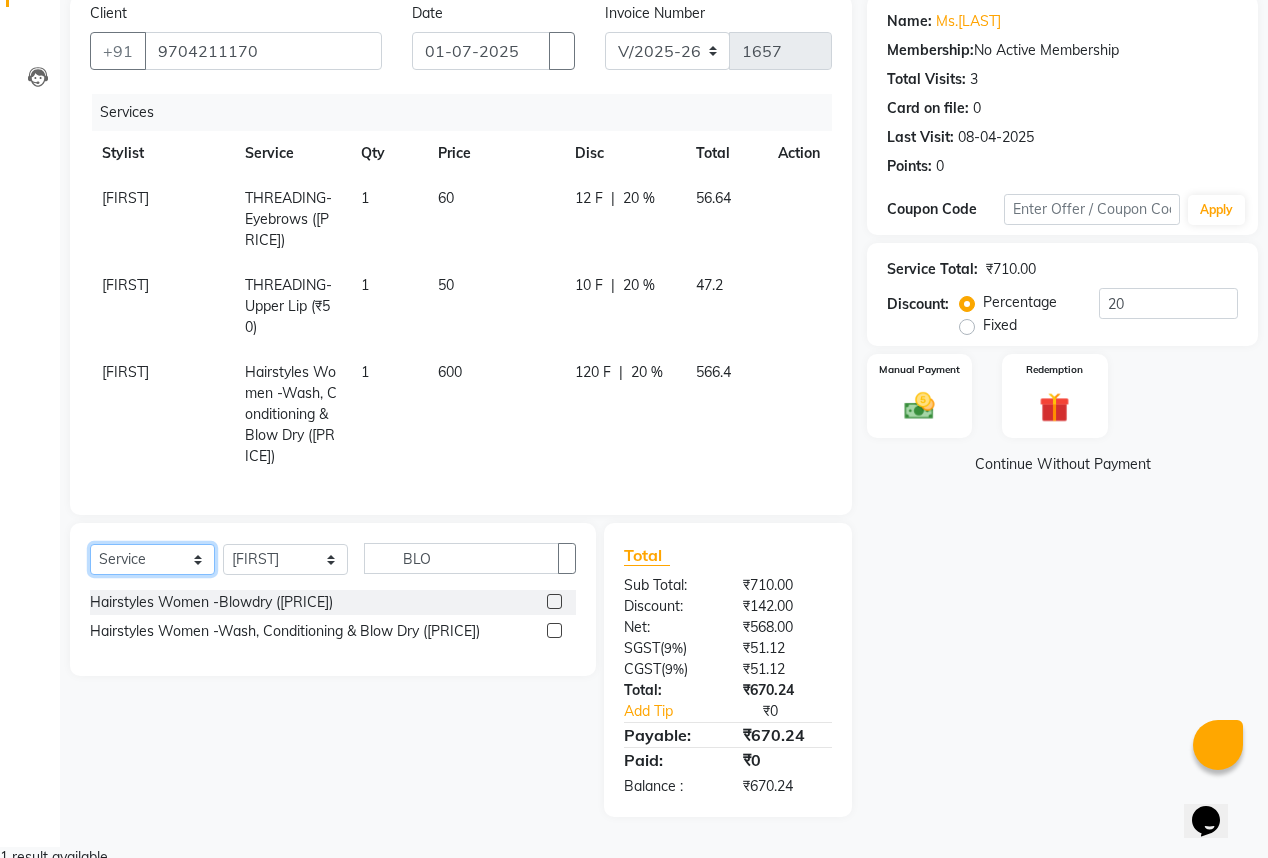 select on "membership" 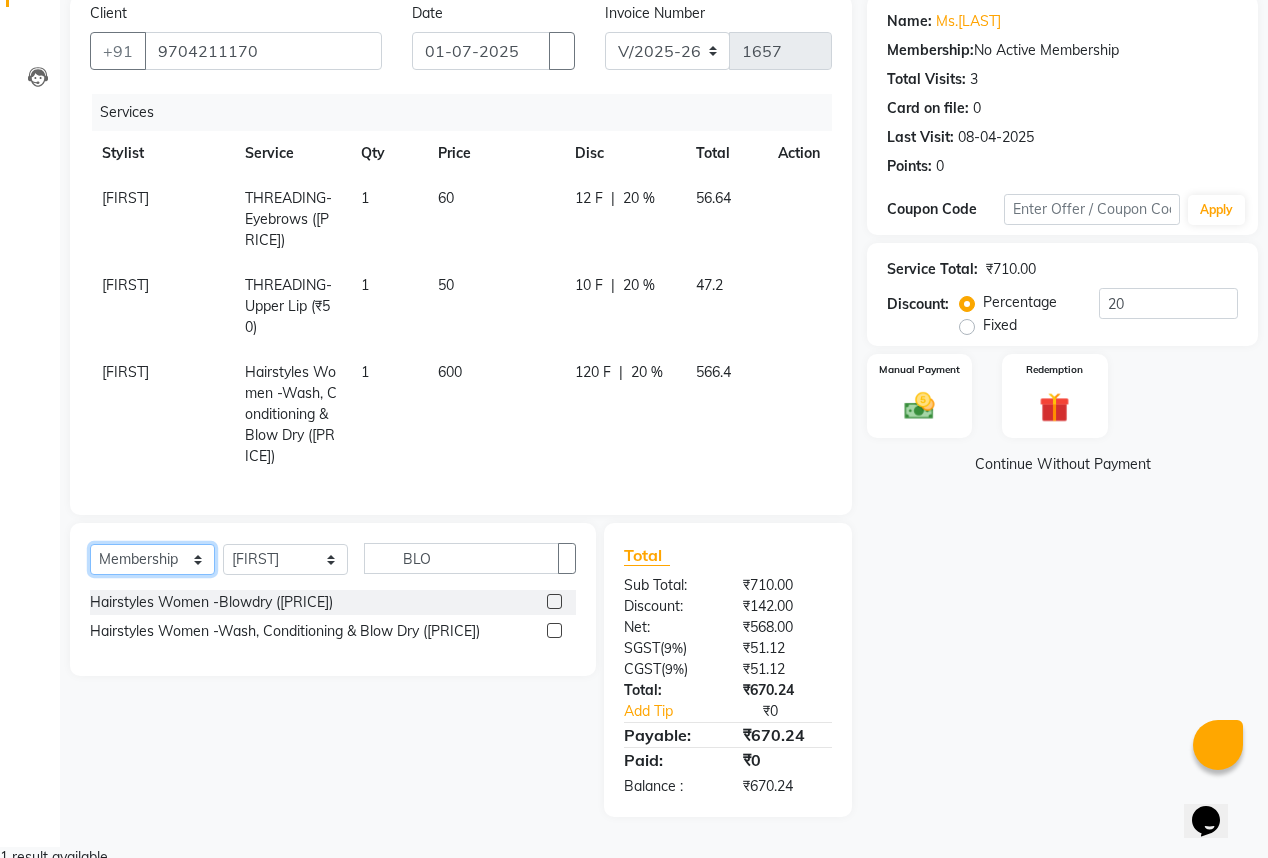 click on "Select  Service  Product  Membership  Package Voucher Prepaid Gift Card" at bounding box center (152, 559) 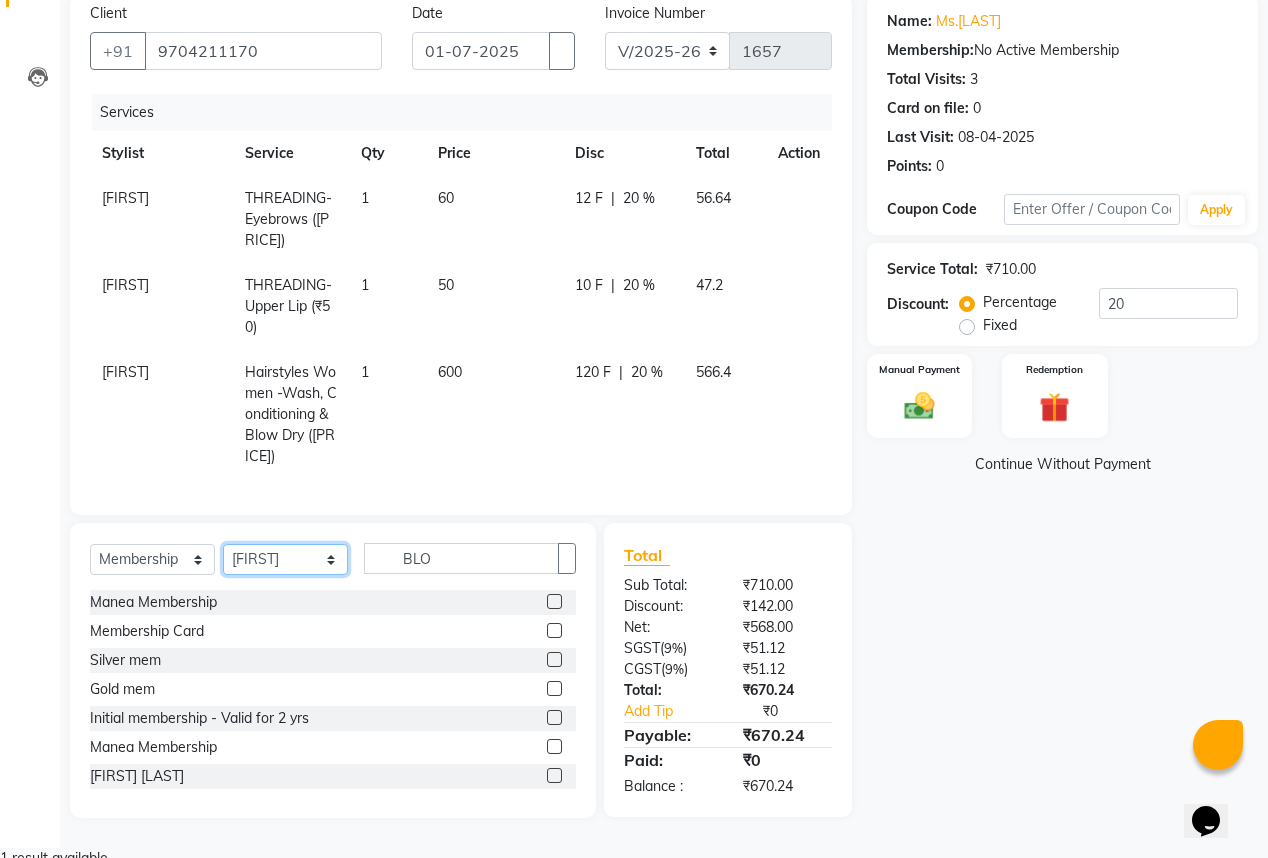 click on "Select Stylist [FIRST] [FIRST] [FIRST] [FIRST] [FIRST] [FIRST] [FIRST] [FIRST] [FIRST]" at bounding box center (285, 559) 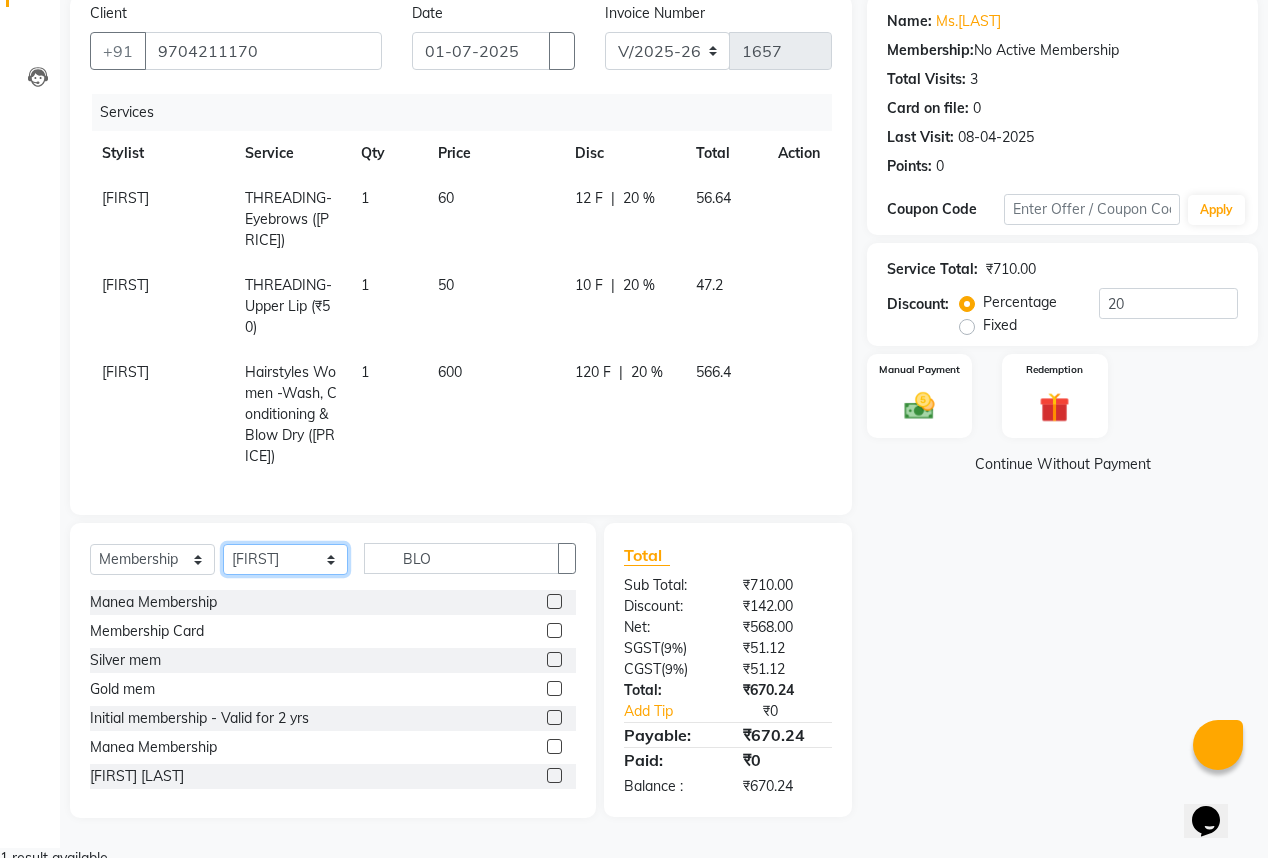 select on "57882" 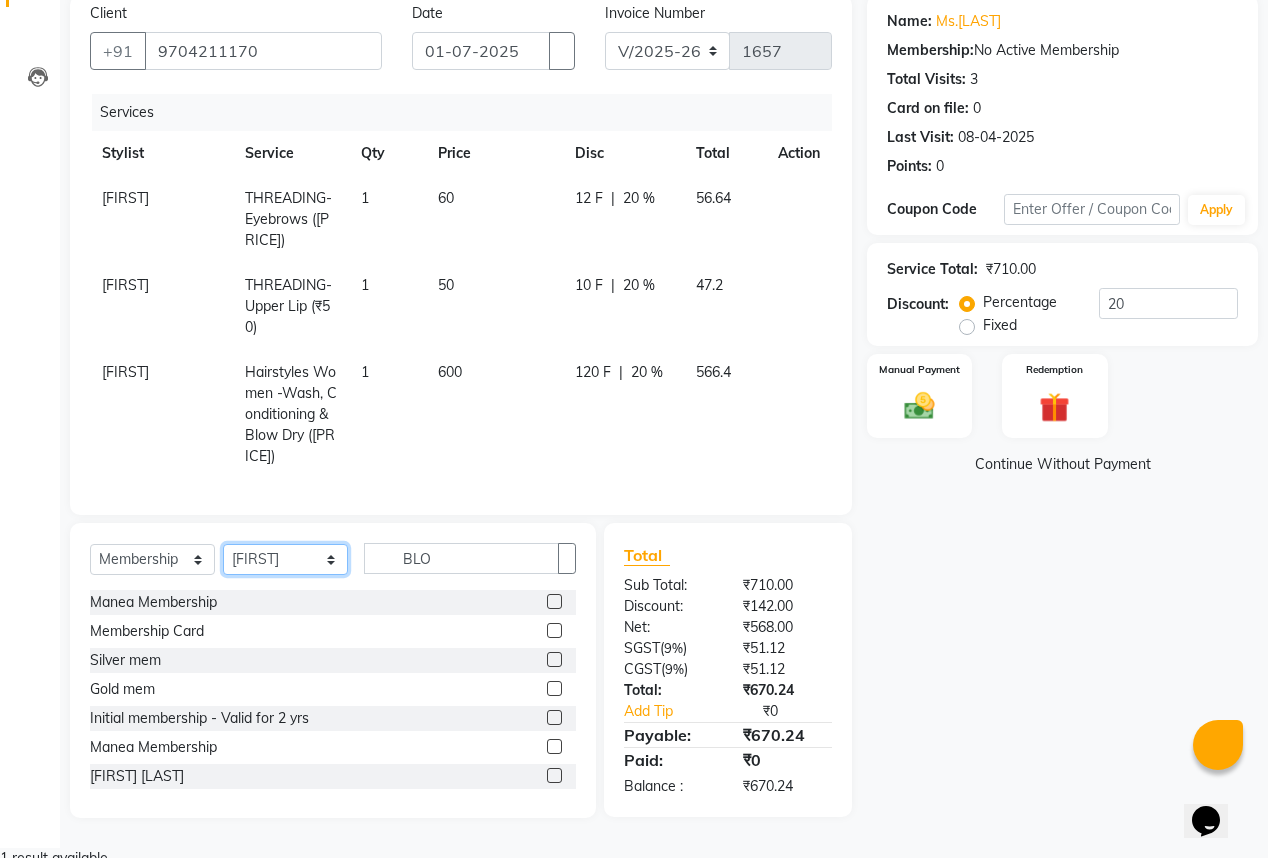click on "Select Stylist [FIRST] [FIRST] [FIRST] [FIRST] [FIRST] [FIRST] [FIRST] [FIRST] [FIRST]" at bounding box center (285, 559) 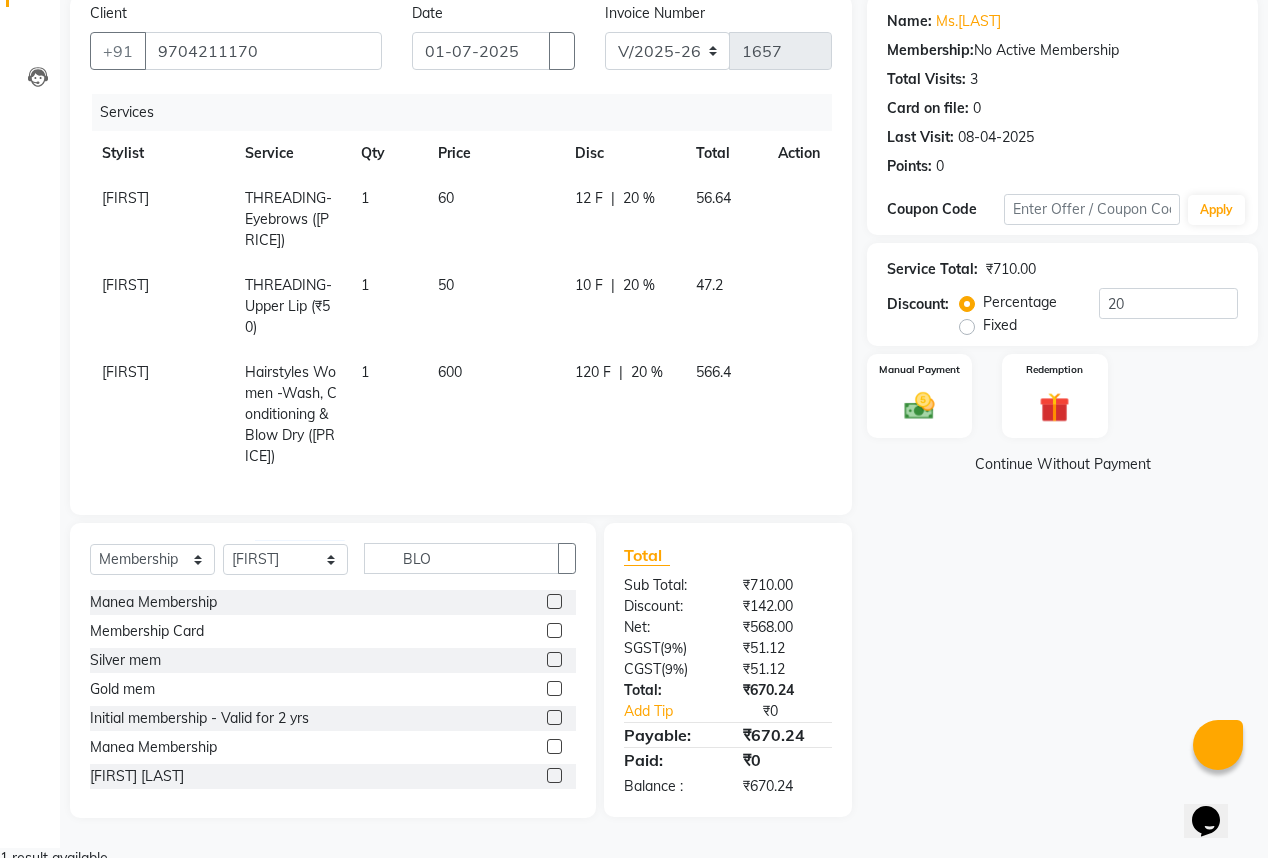 click on "[FIRST]" at bounding box center [125, 198] 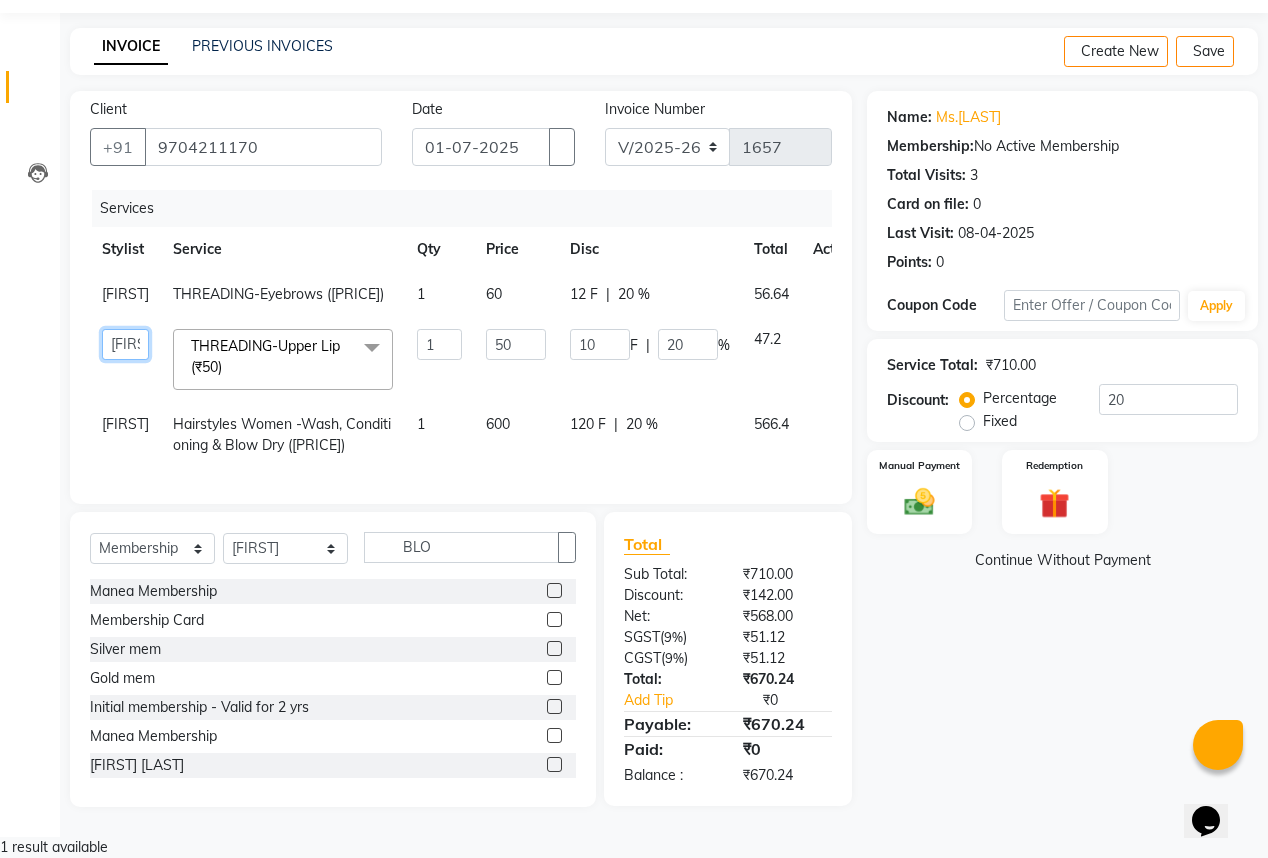 click on "[FIRST] [FIRST] [FIRST] [FIRST] [FIRST] [FIRST] [FIRST] [FIRST] [FIRST]" at bounding box center (125, 344) 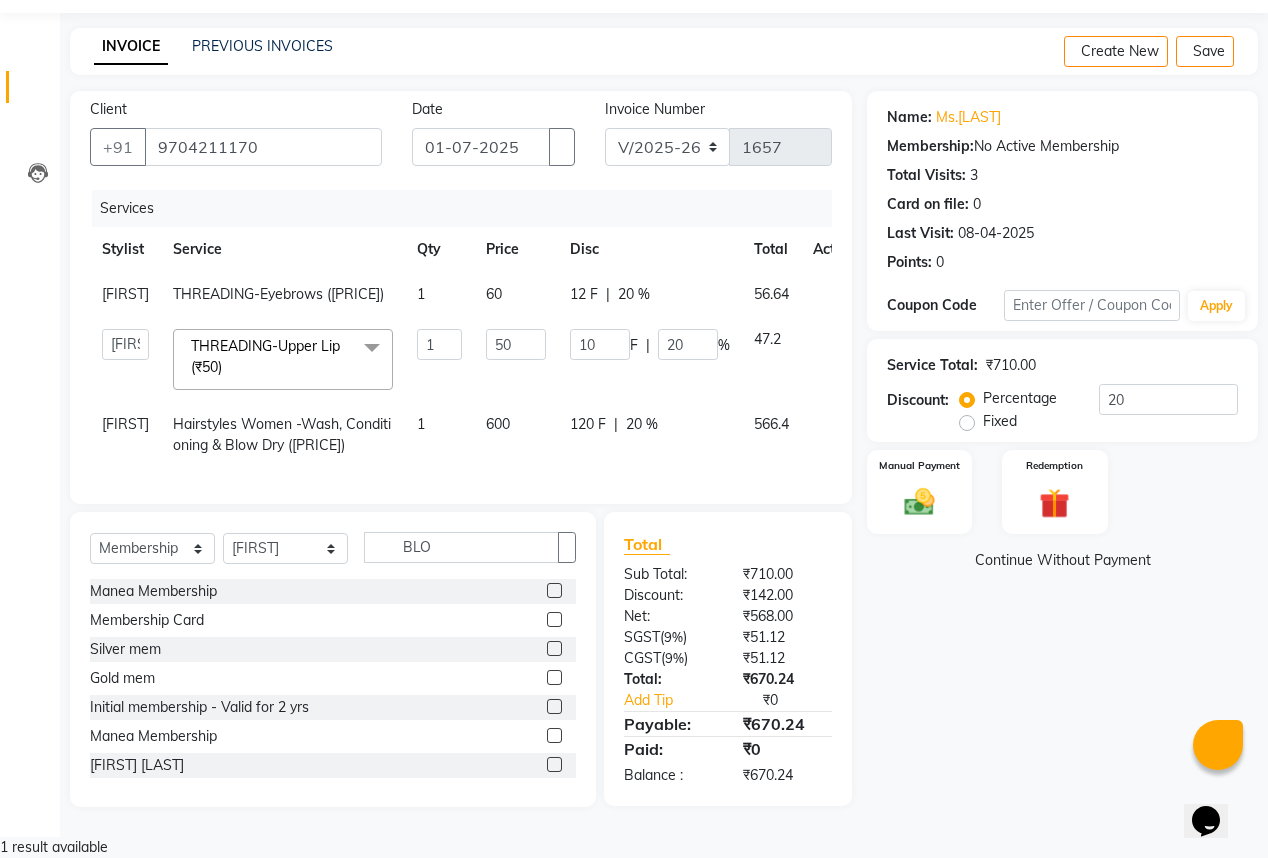 click on "[FIRST]" at bounding box center [125, 294] 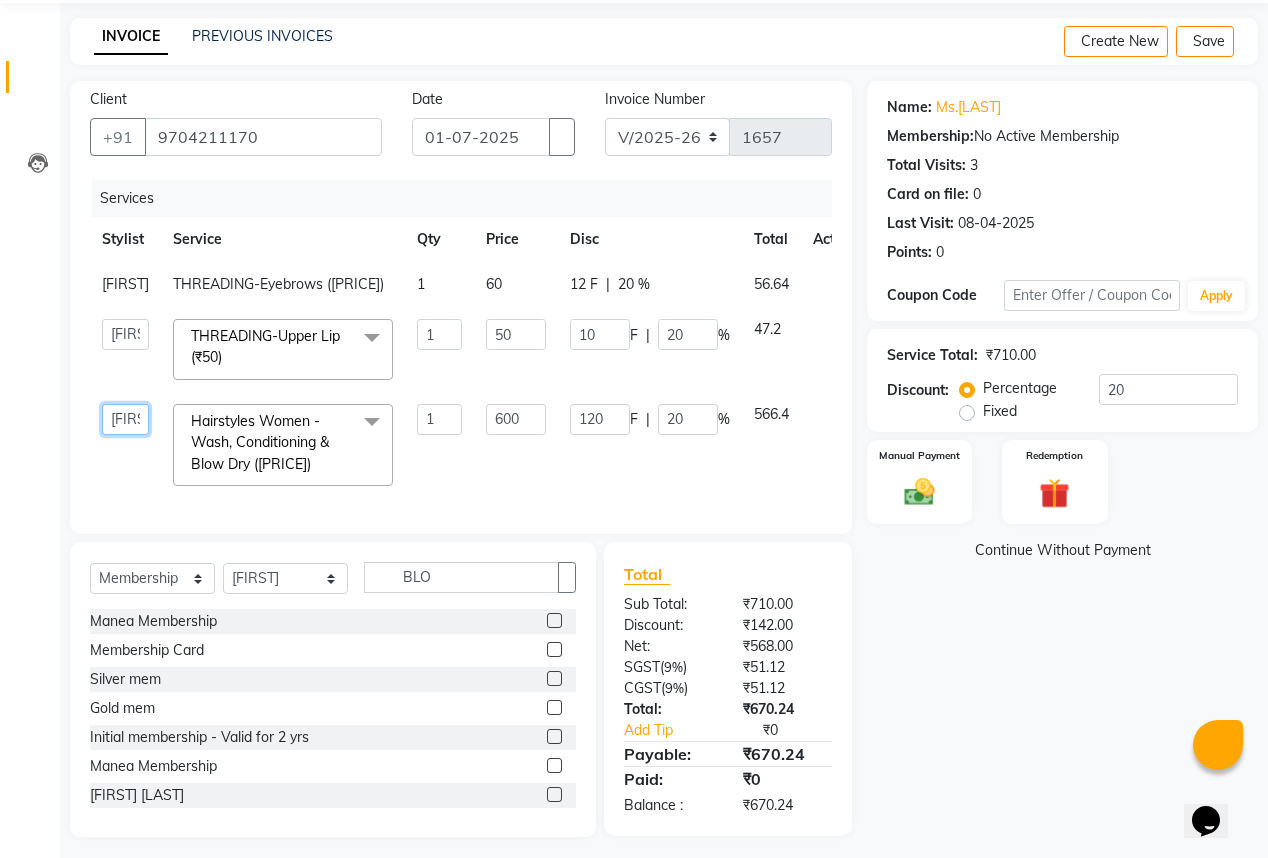 click on "[FIRST] [FIRST] [FIRST] [FIRST] [FIRST] [FIRST] [FIRST] [FIRST] [FIRST]" at bounding box center [125, 334] 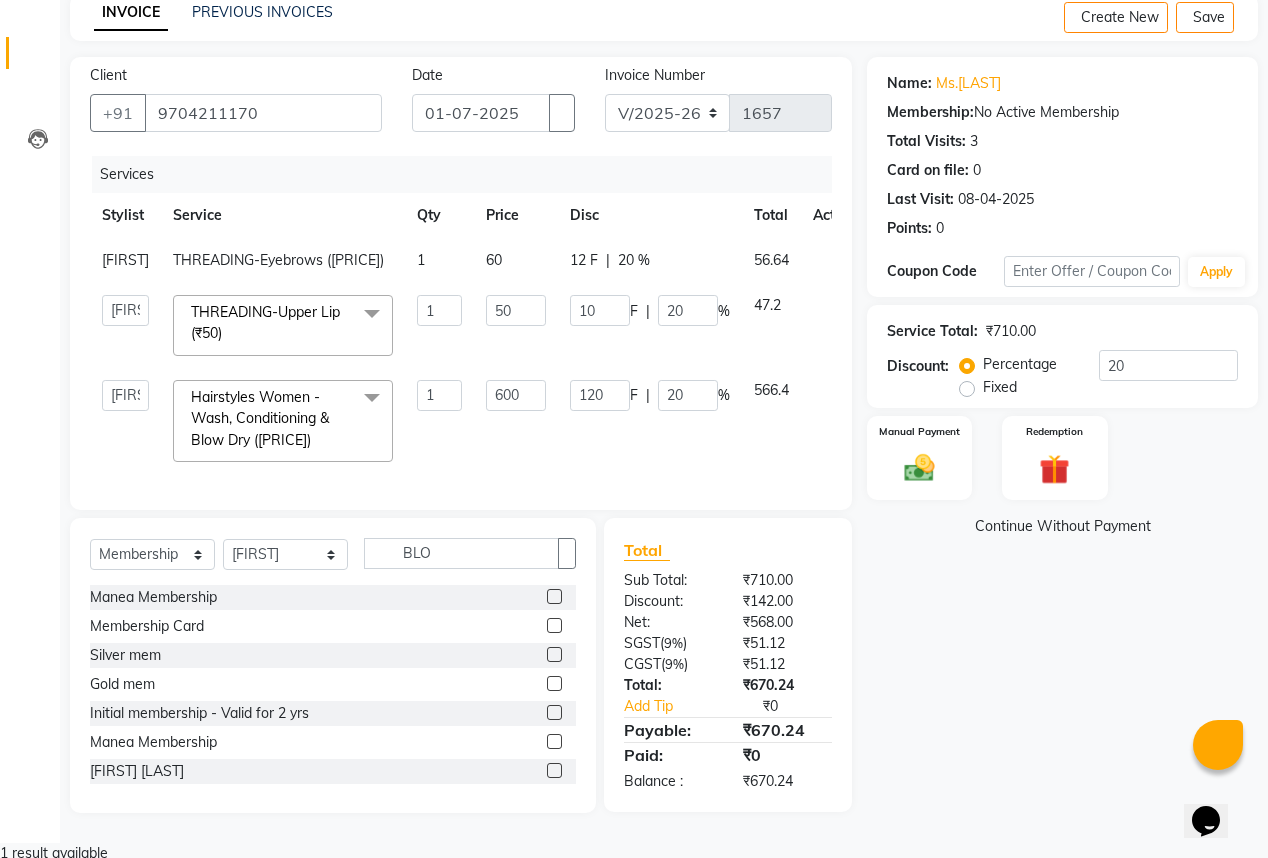 scroll, scrollTop: 109, scrollLeft: 0, axis: vertical 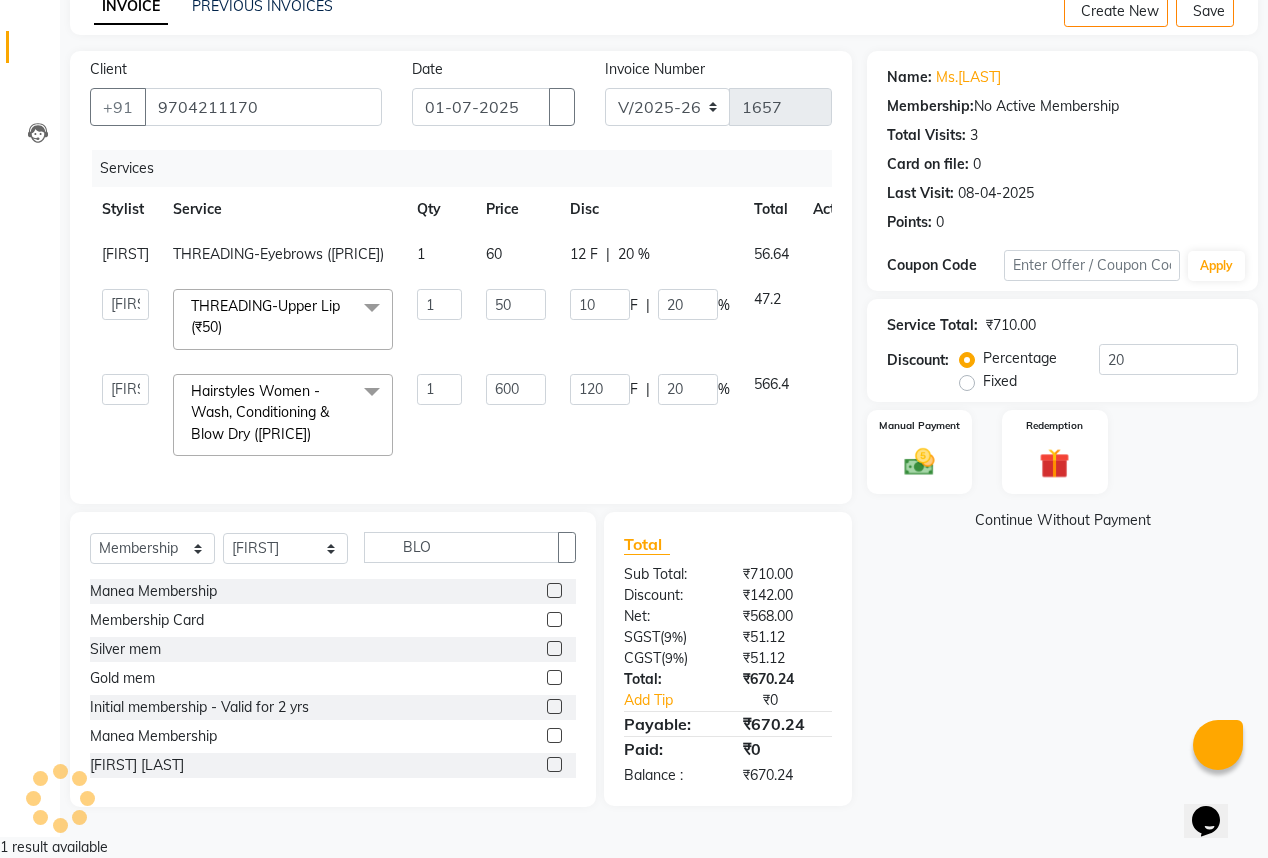 click at bounding box center (554, 619) 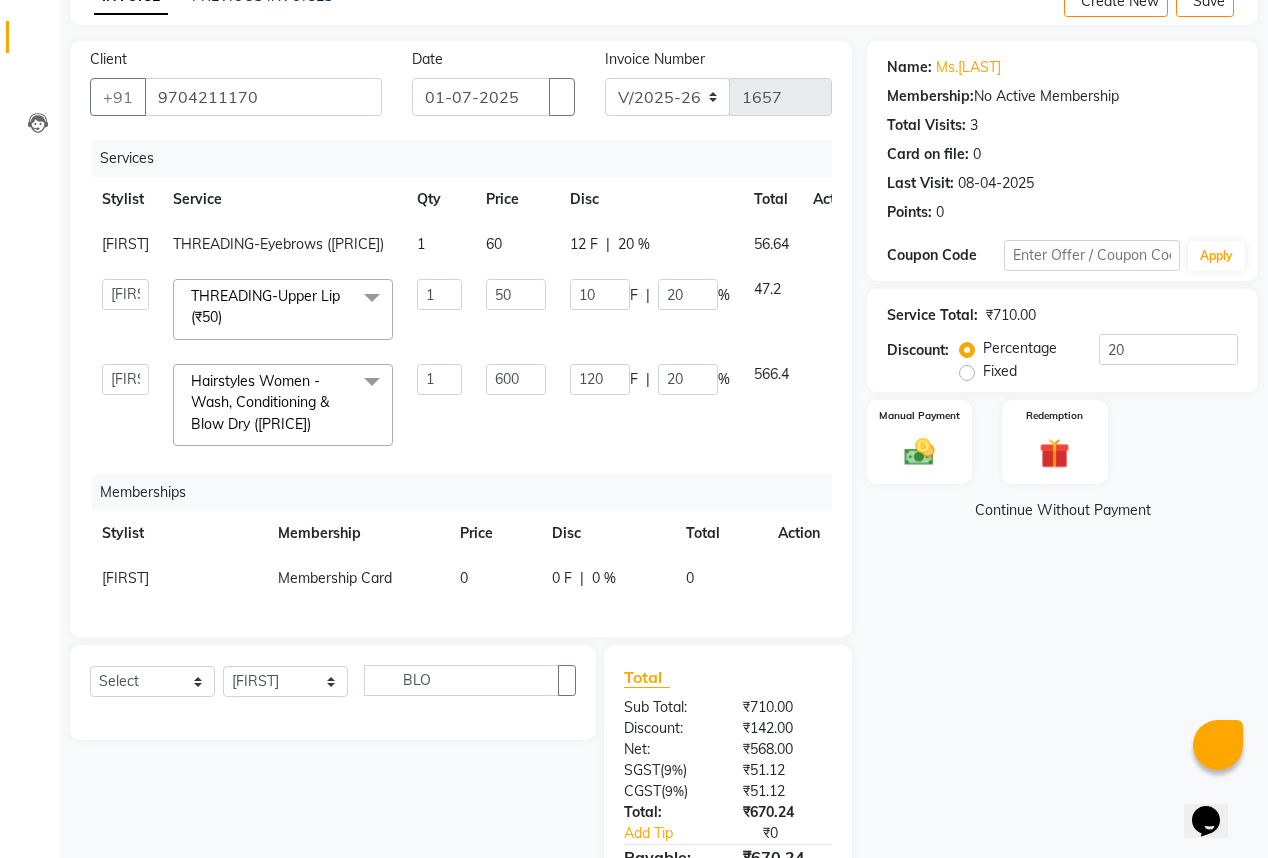 scroll, scrollTop: 9, scrollLeft: 0, axis: vertical 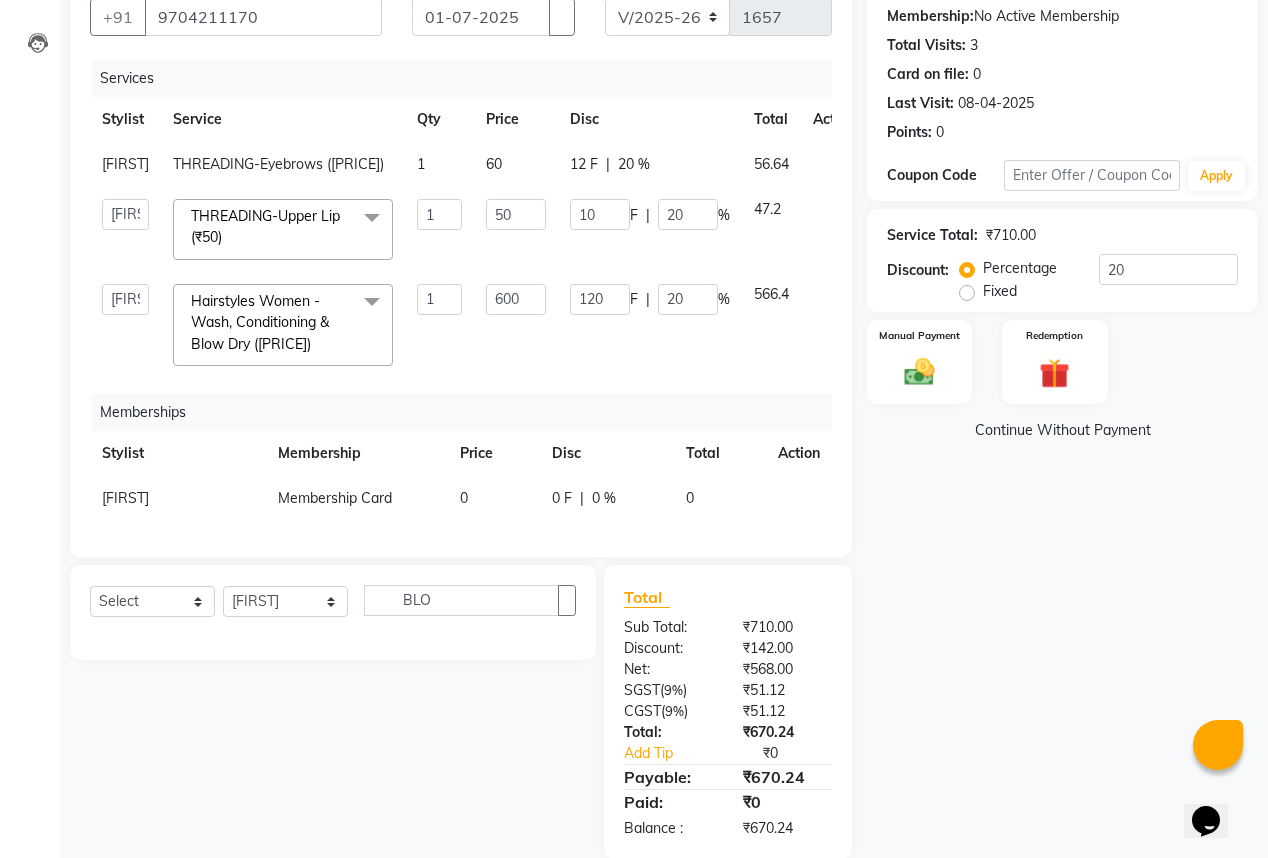 click on "0" at bounding box center [439, 164] 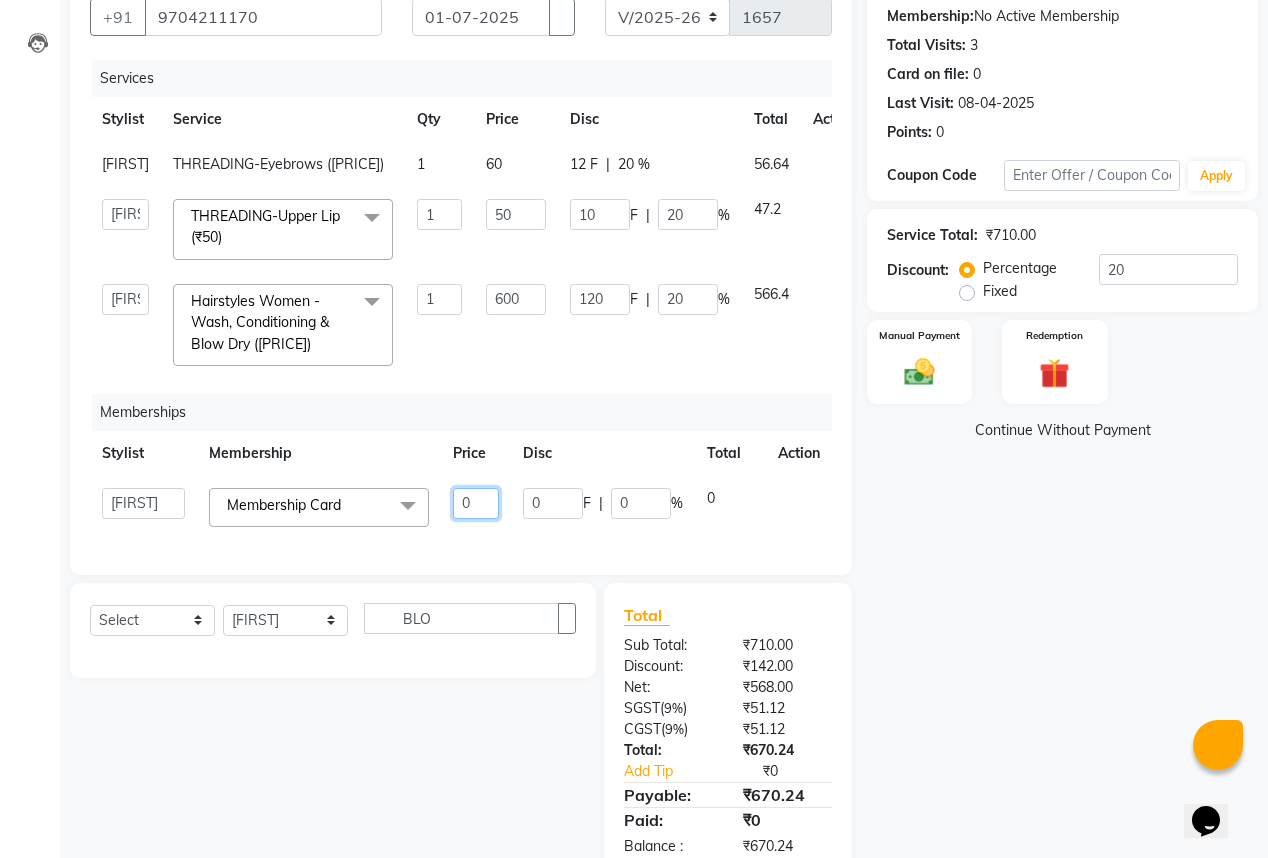 click on "0" at bounding box center [439, 214] 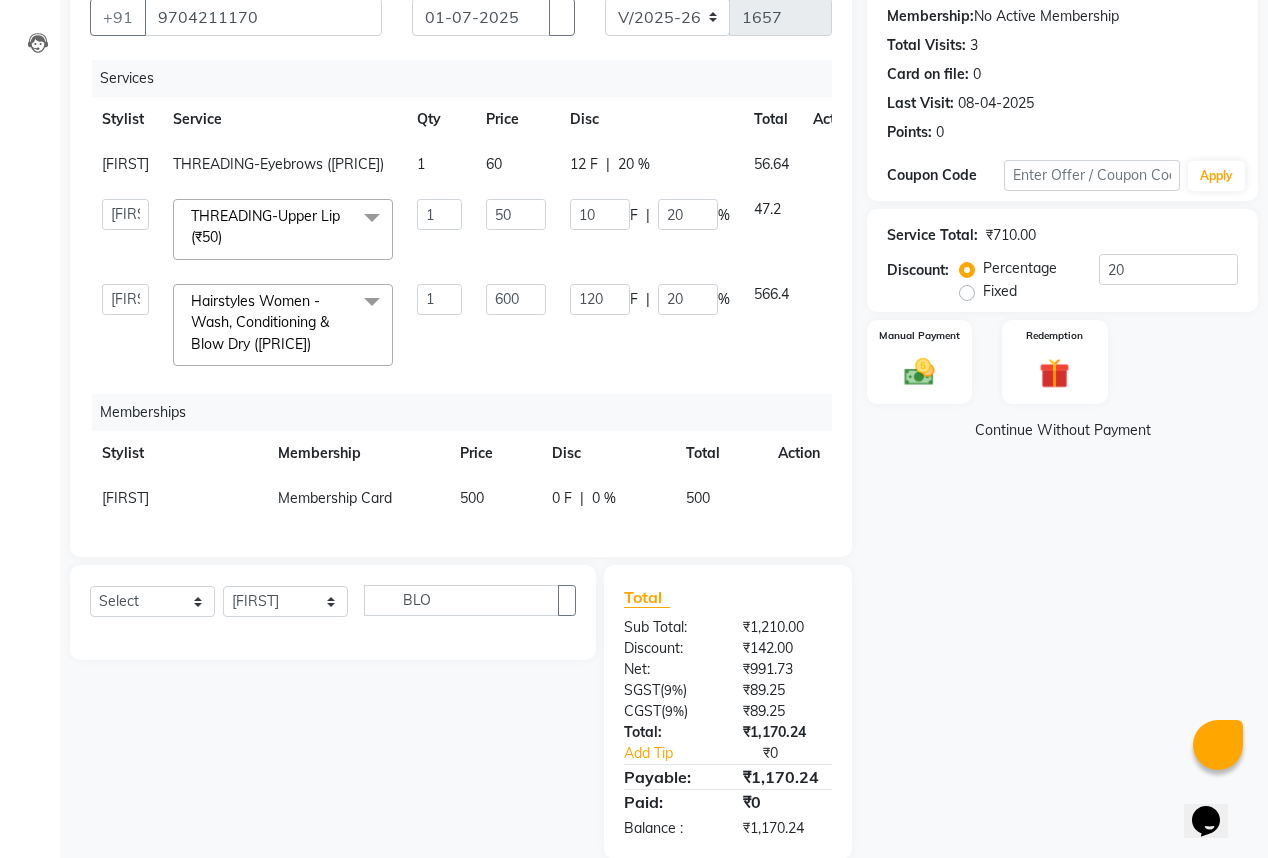 click on "Name: Ms.[LAST] Membership: No Active Membership Total Visits: 3 Card on file: 0 Last Visit: 08-04-2025 Points: 0 Coupon Code Apply Service Total: ₹710.00 Discount: Percentage Fixed 20 Manual Payment Redemption Continue Without Payment" at bounding box center [1070, 410] 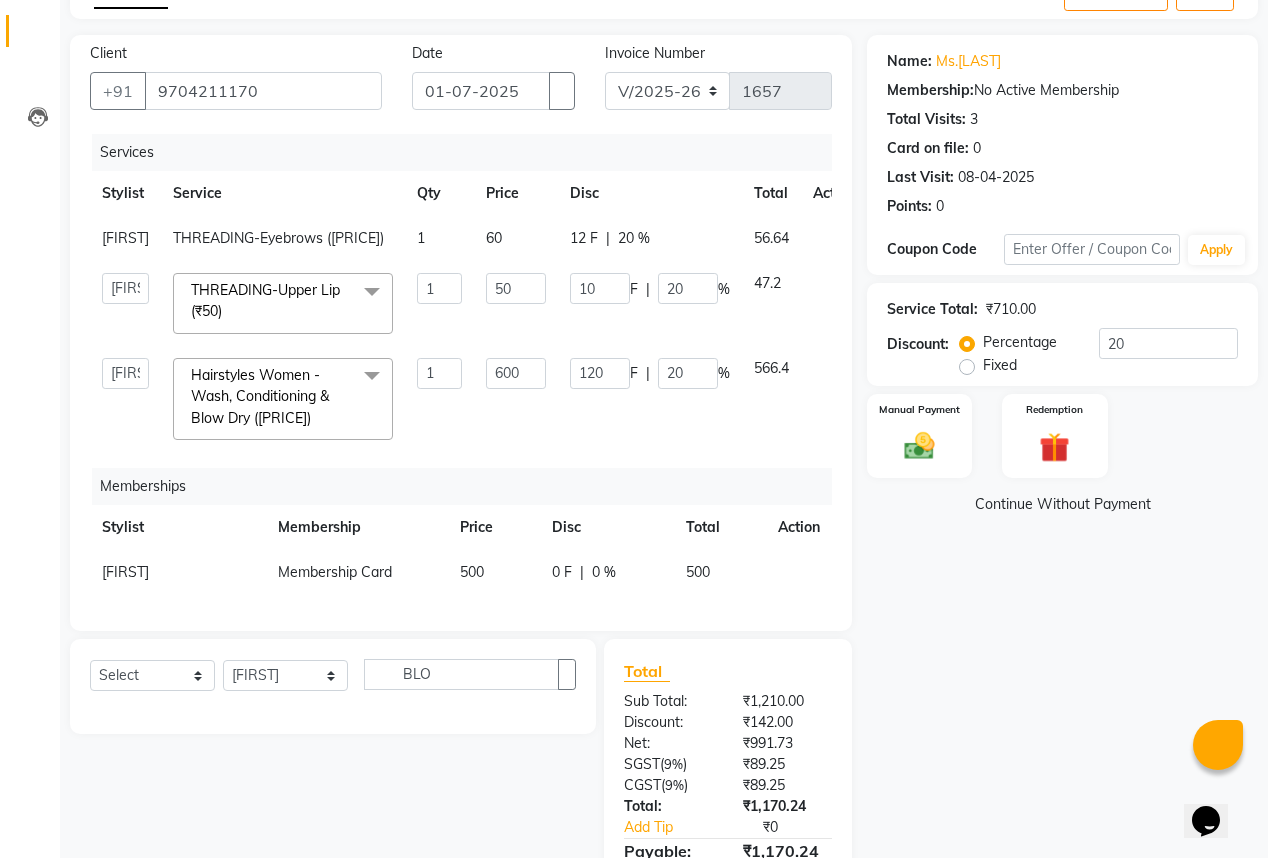 scroll, scrollTop: 160, scrollLeft: 0, axis: vertical 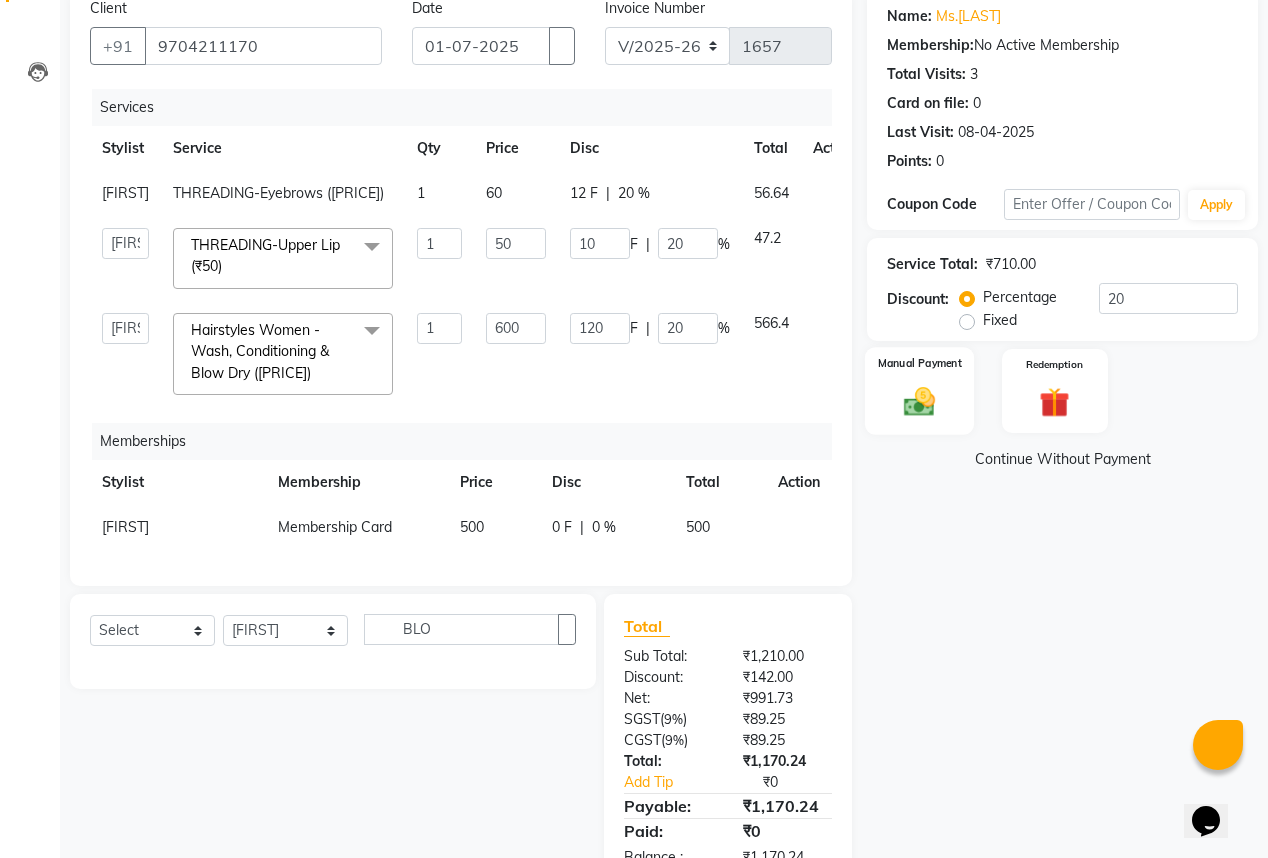 click at bounding box center [919, 401] 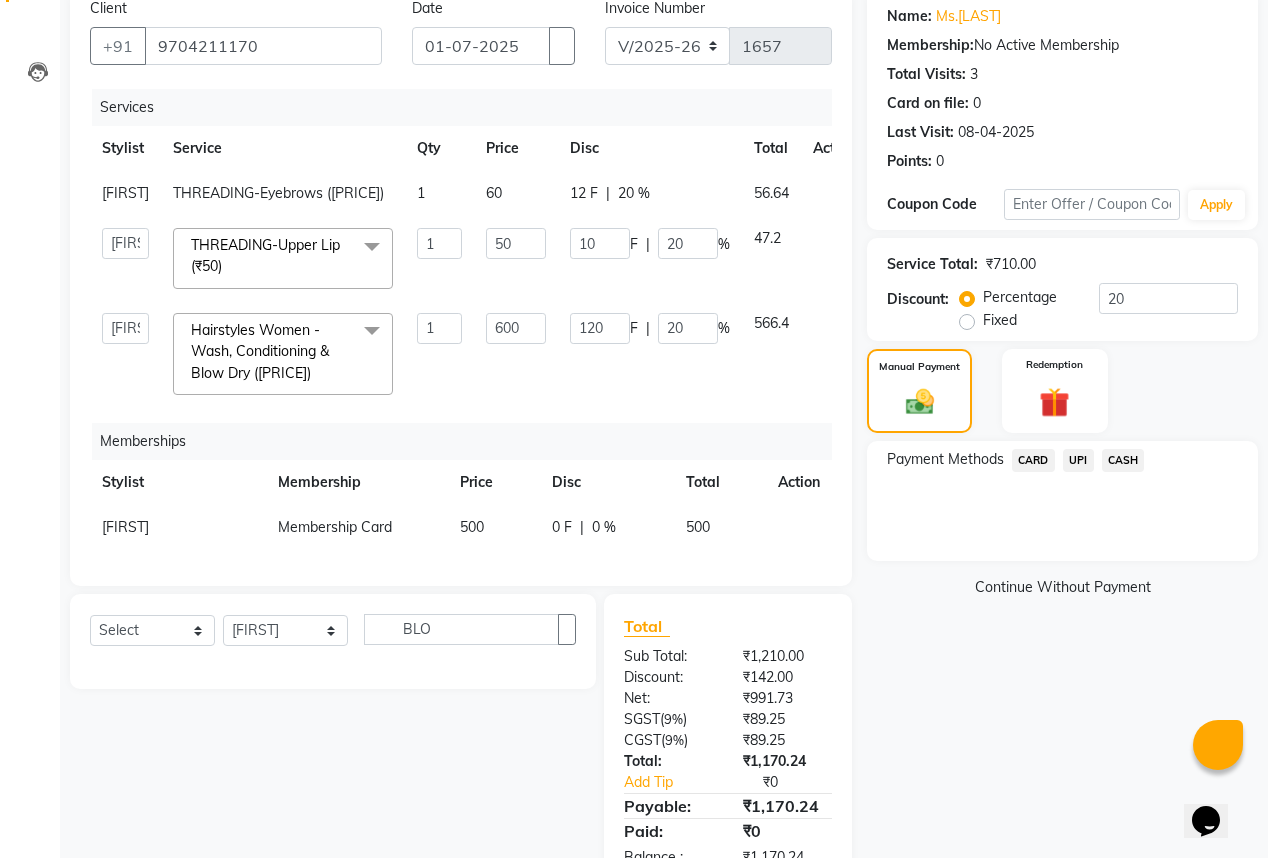 click on "UPI" at bounding box center [1033, 460] 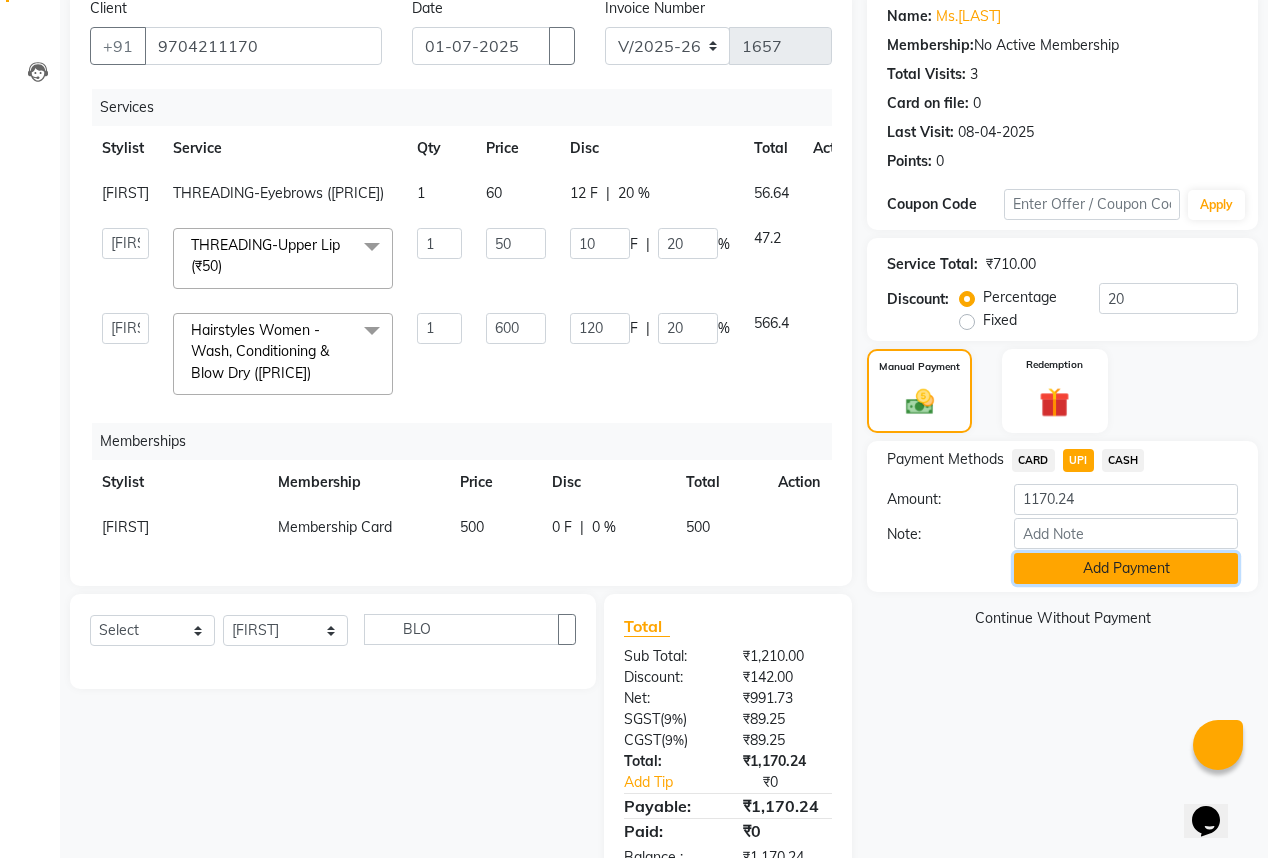 click on "Add Payment" at bounding box center [1126, 568] 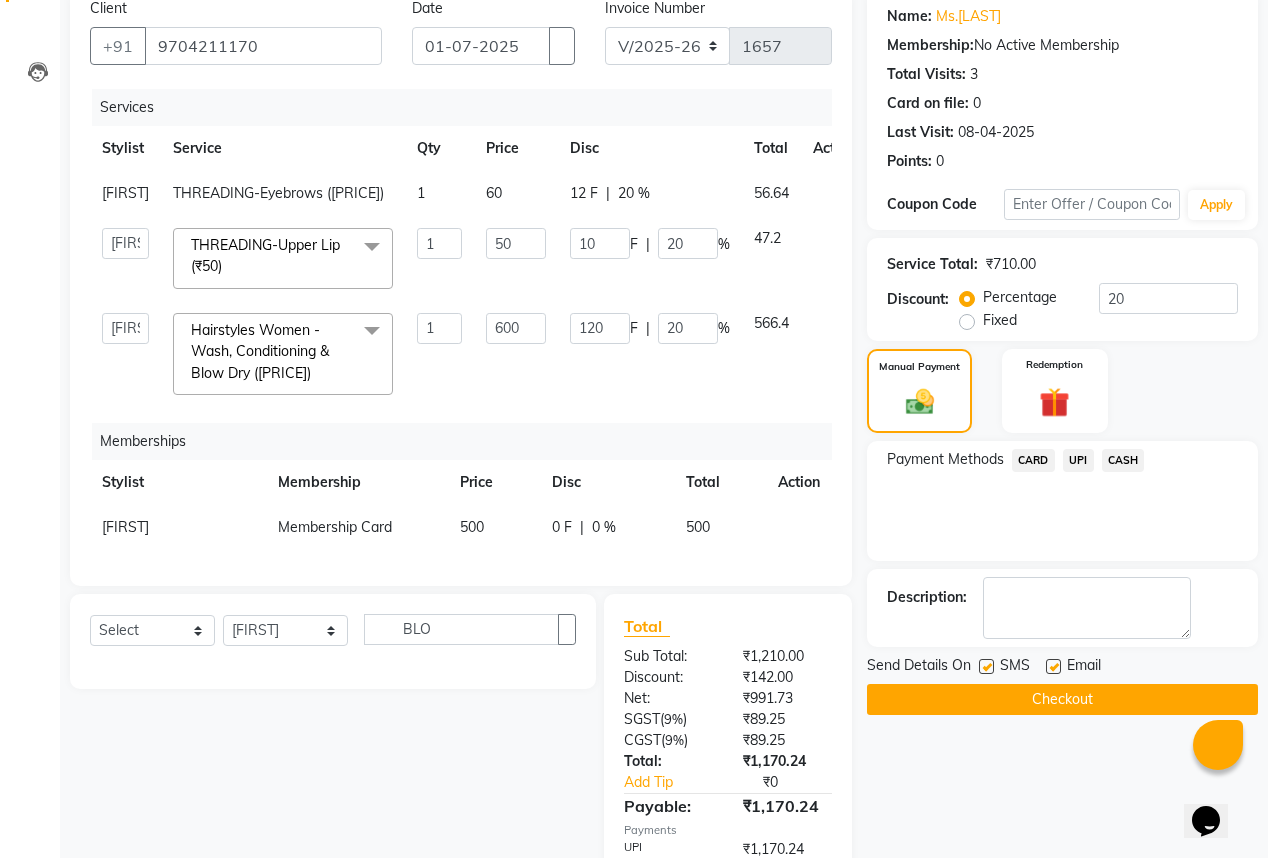 click at bounding box center (1053, 666) 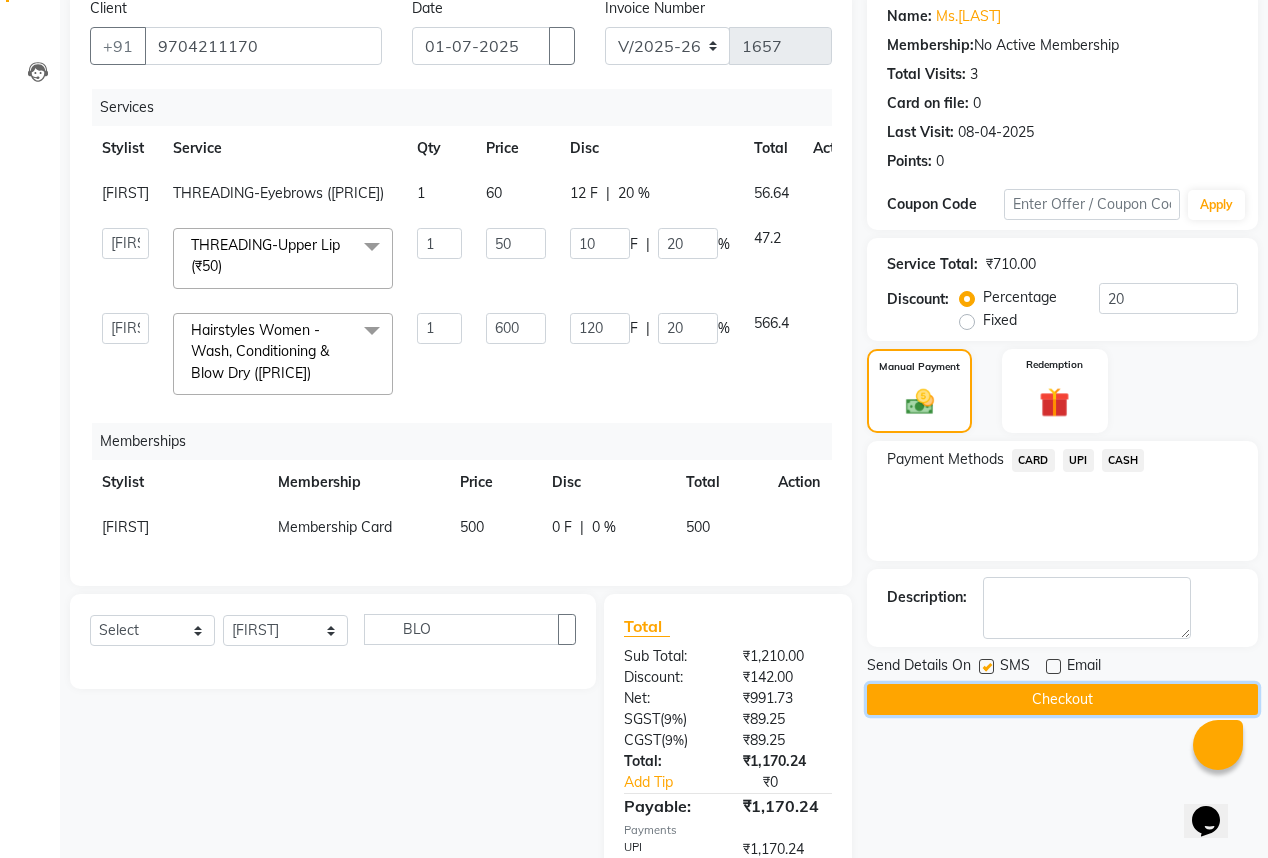 click on "Checkout" at bounding box center (1062, 699) 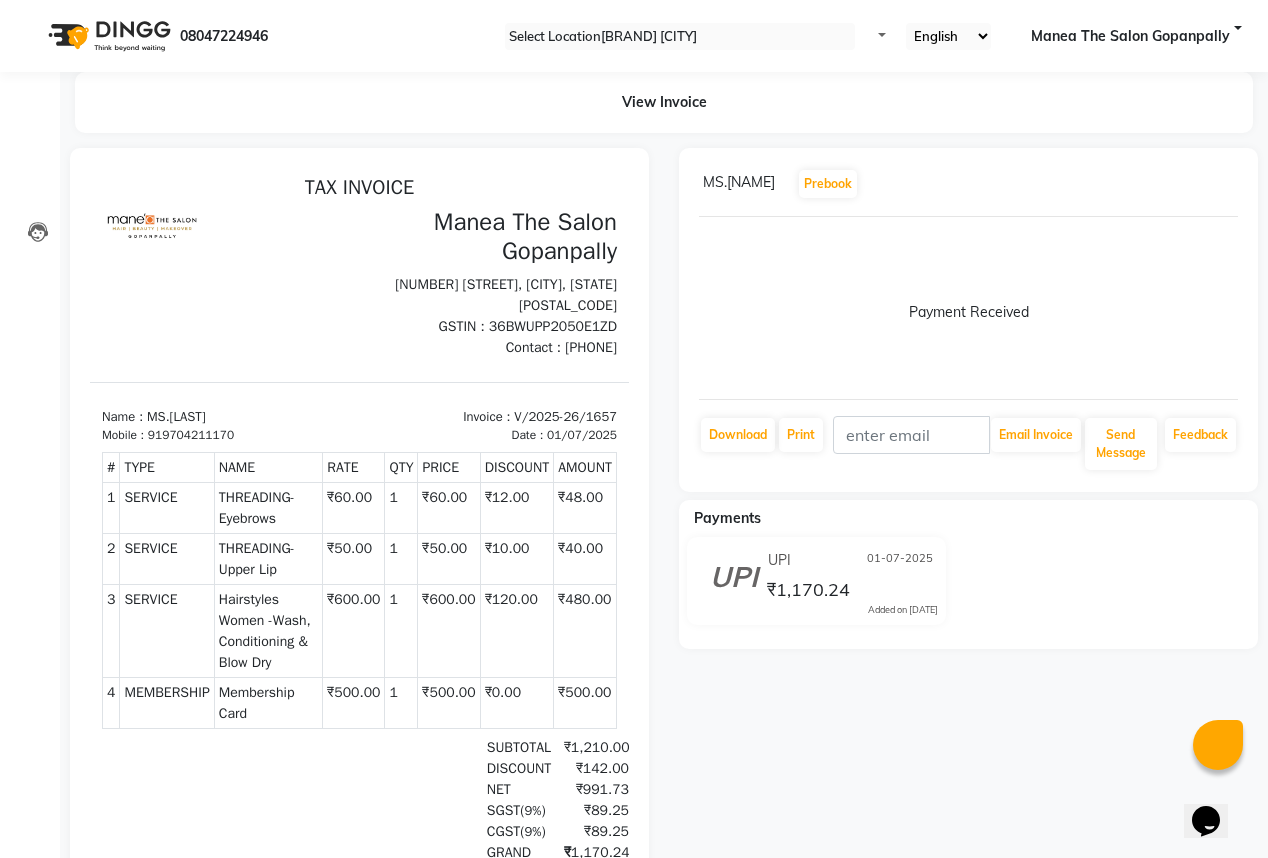 scroll, scrollTop: 0, scrollLeft: 0, axis: both 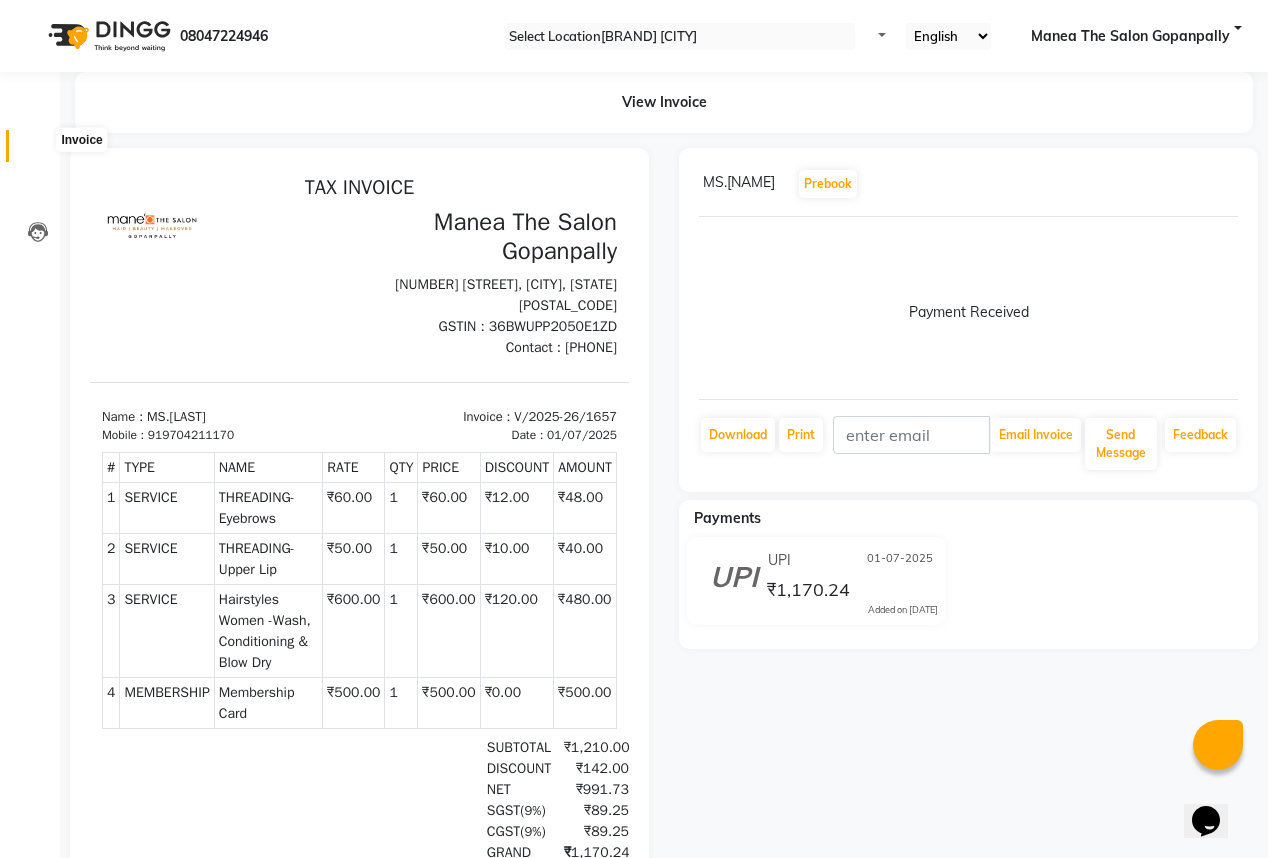 click at bounding box center (38, 151) 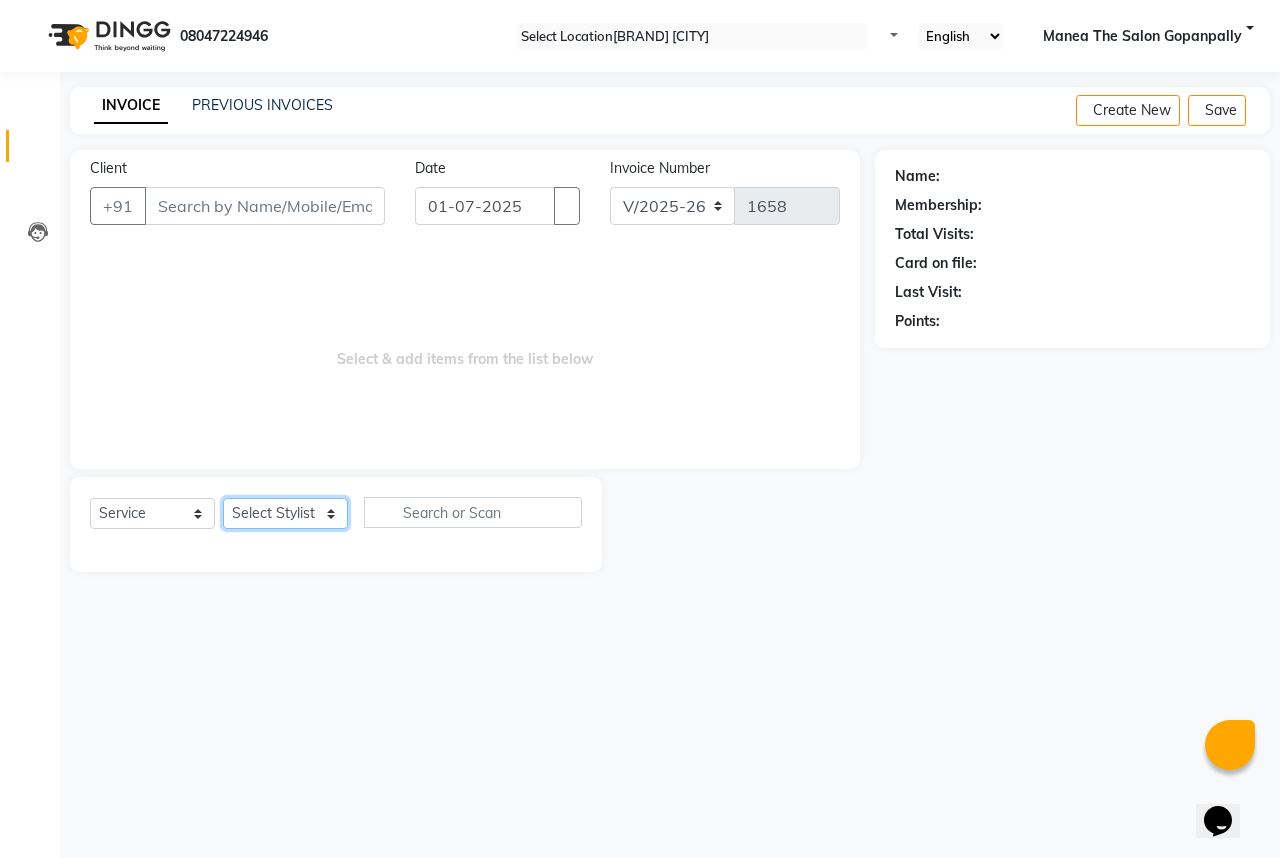 click on "Select Stylist [FIRST] [FIRST] [FIRST] [FIRST] [FIRST] [FIRST] [FIRST] [FIRST] [FIRST]" at bounding box center [285, 513] 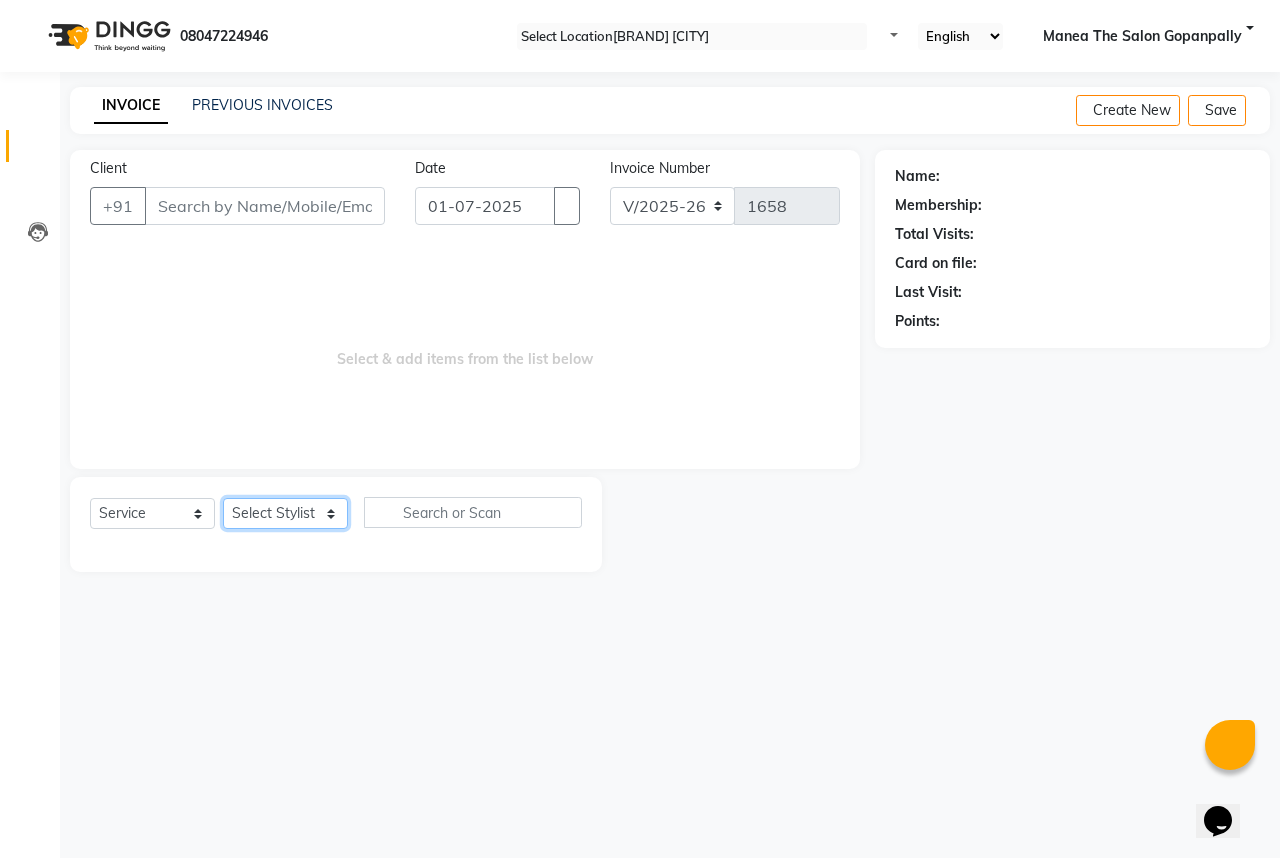 select on "77517" 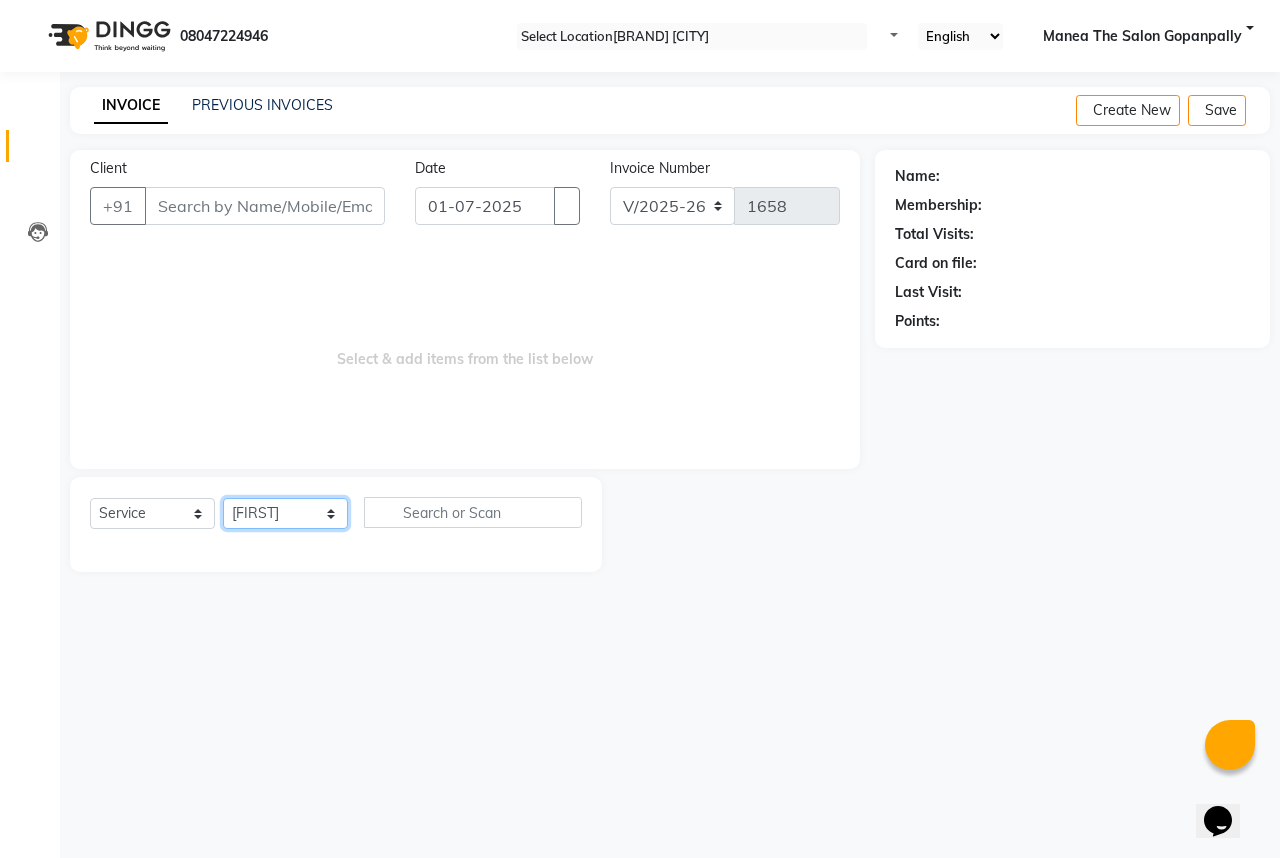 click on "Select Stylist [FIRST] [FIRST] [FIRST] [FIRST] [FIRST] [FIRST] [FIRST] [FIRST] [FIRST]" at bounding box center (285, 513) 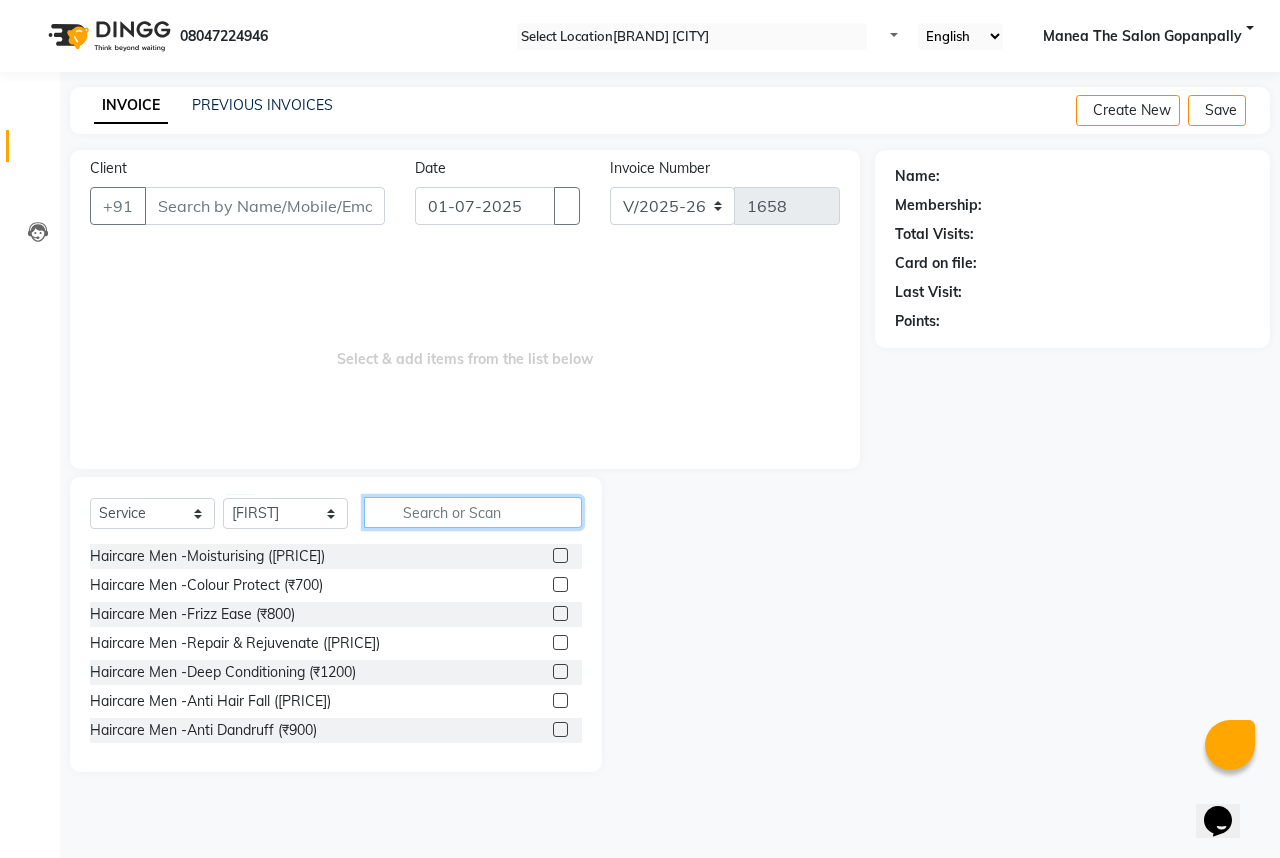 click at bounding box center (473, 512) 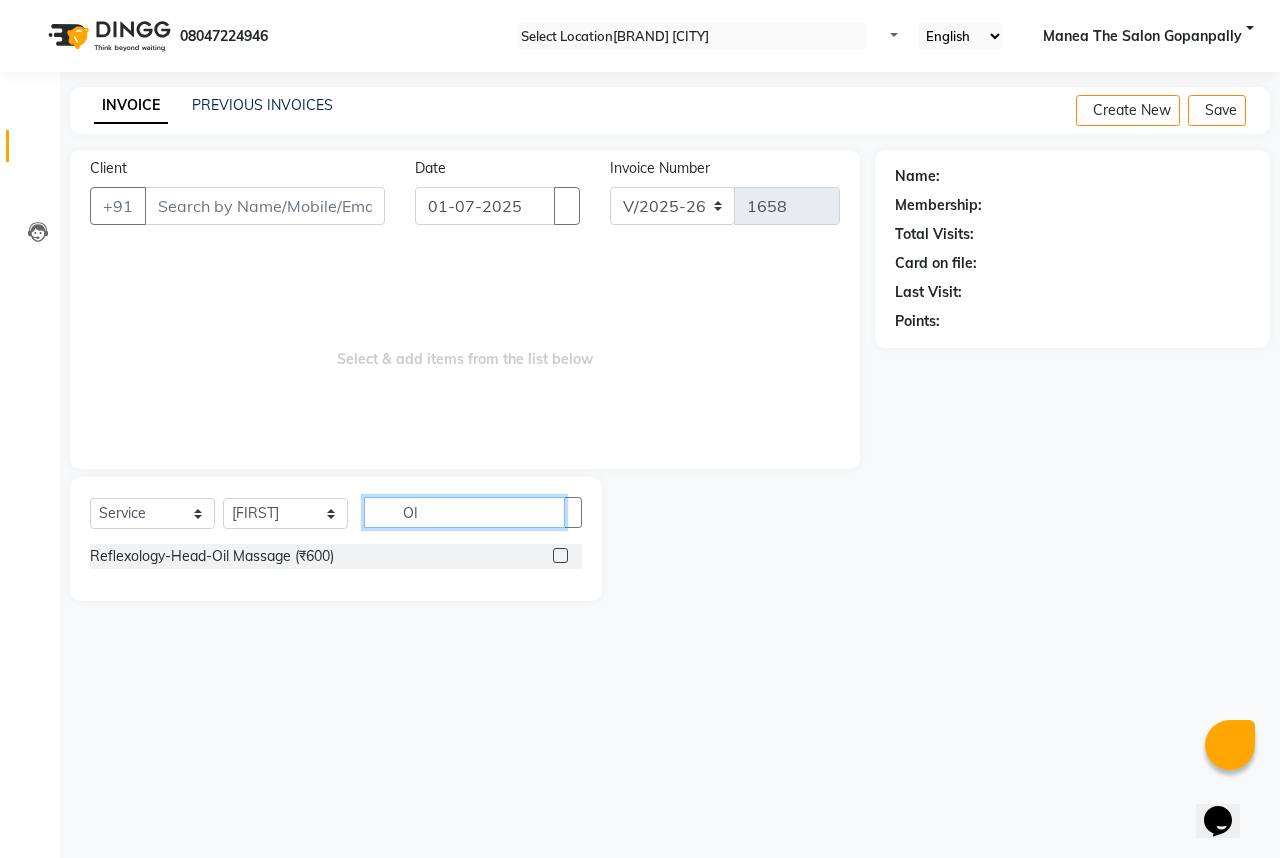 type on "OI" 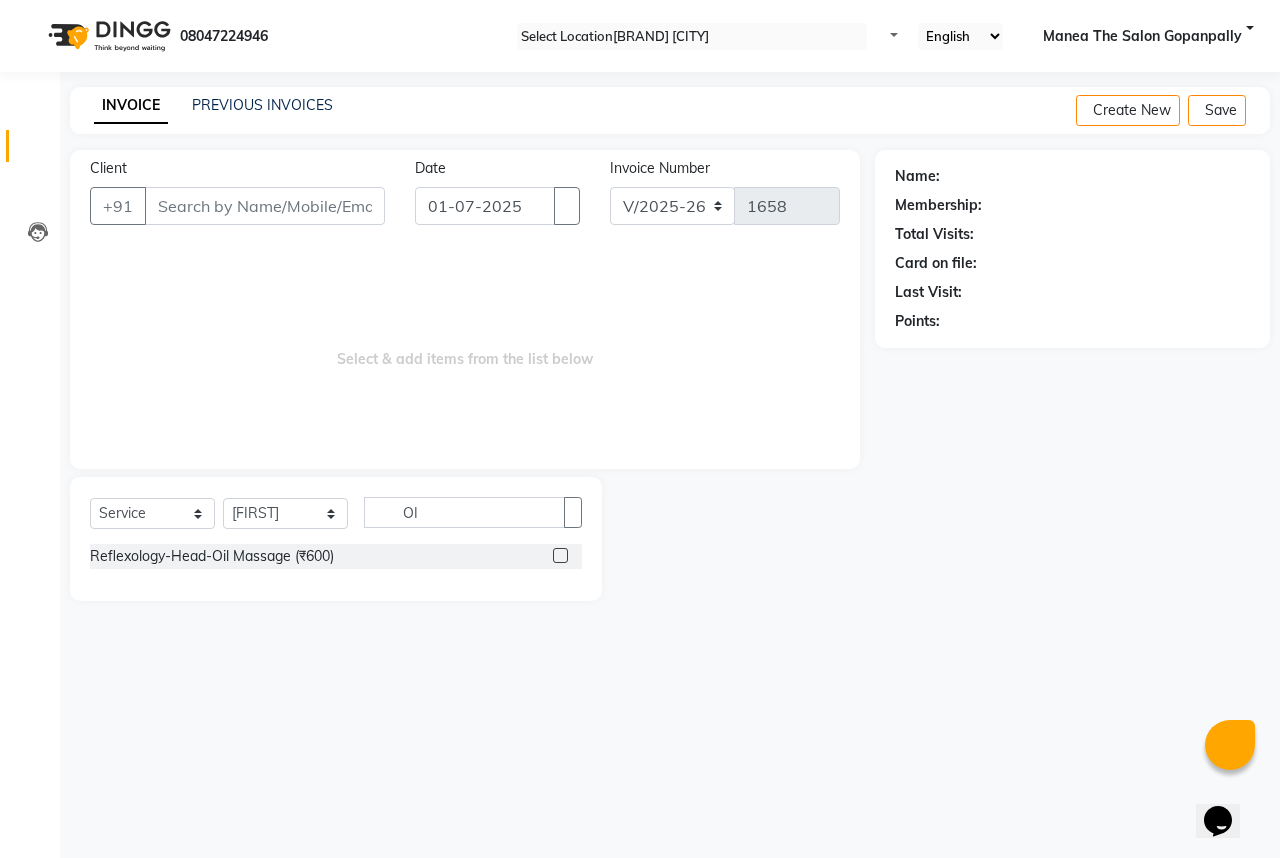 click at bounding box center [560, 555] 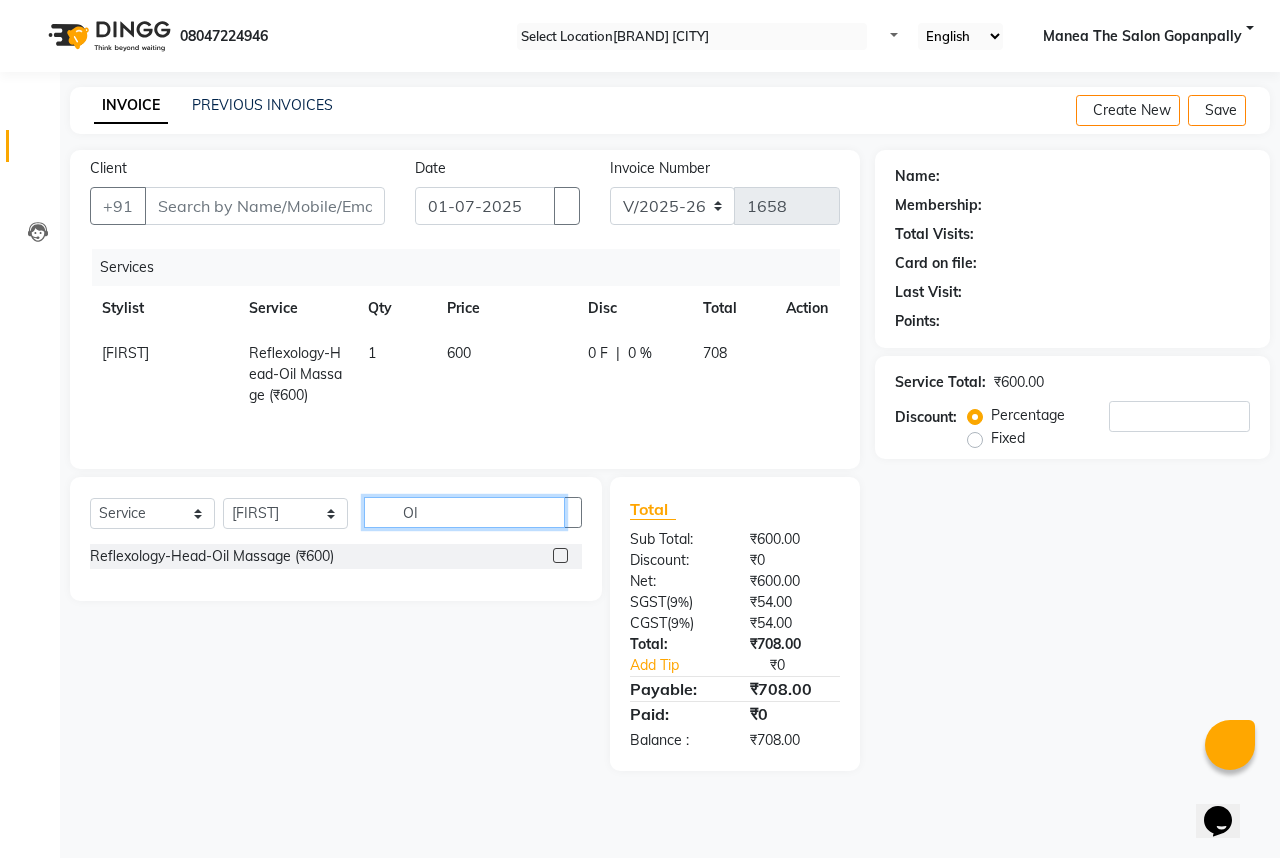 click on "OI" at bounding box center (464, 512) 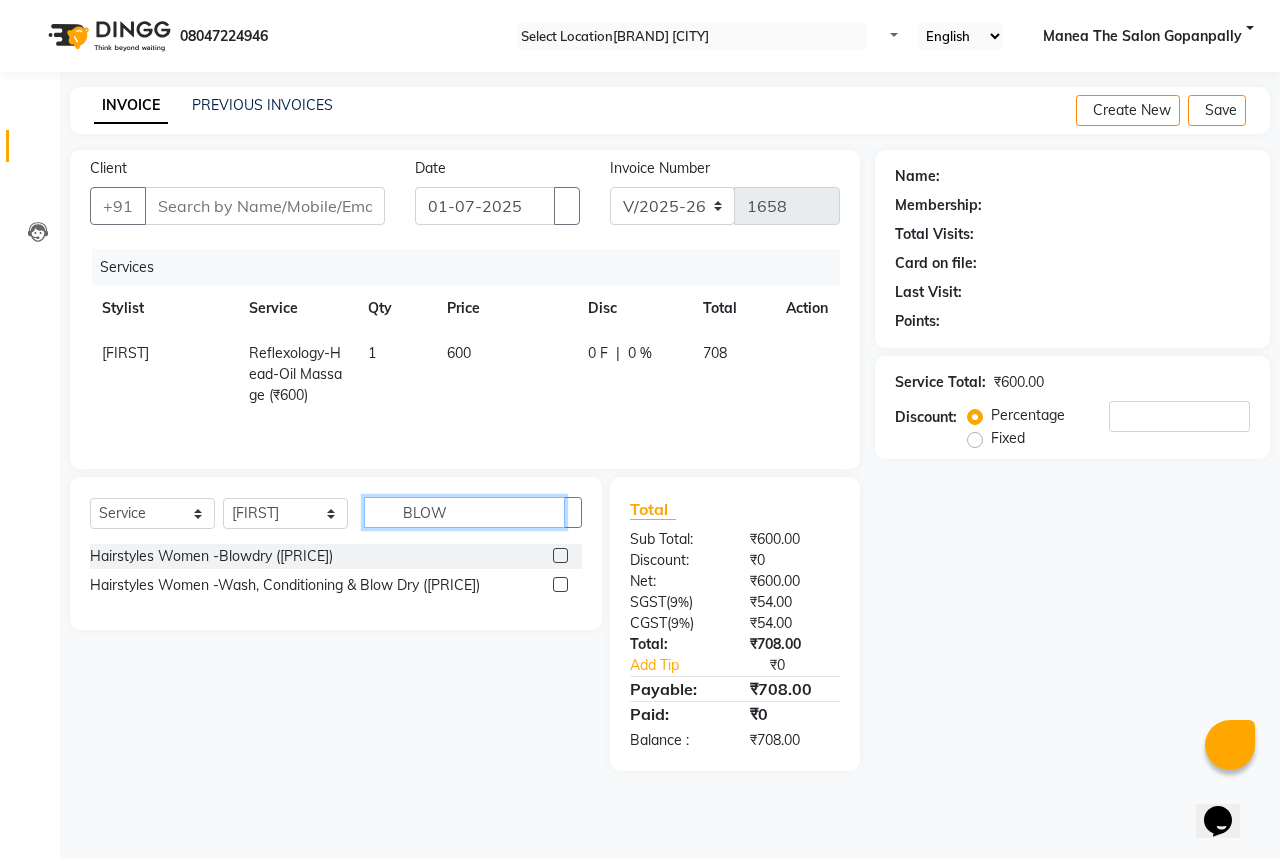 type on "BLOW" 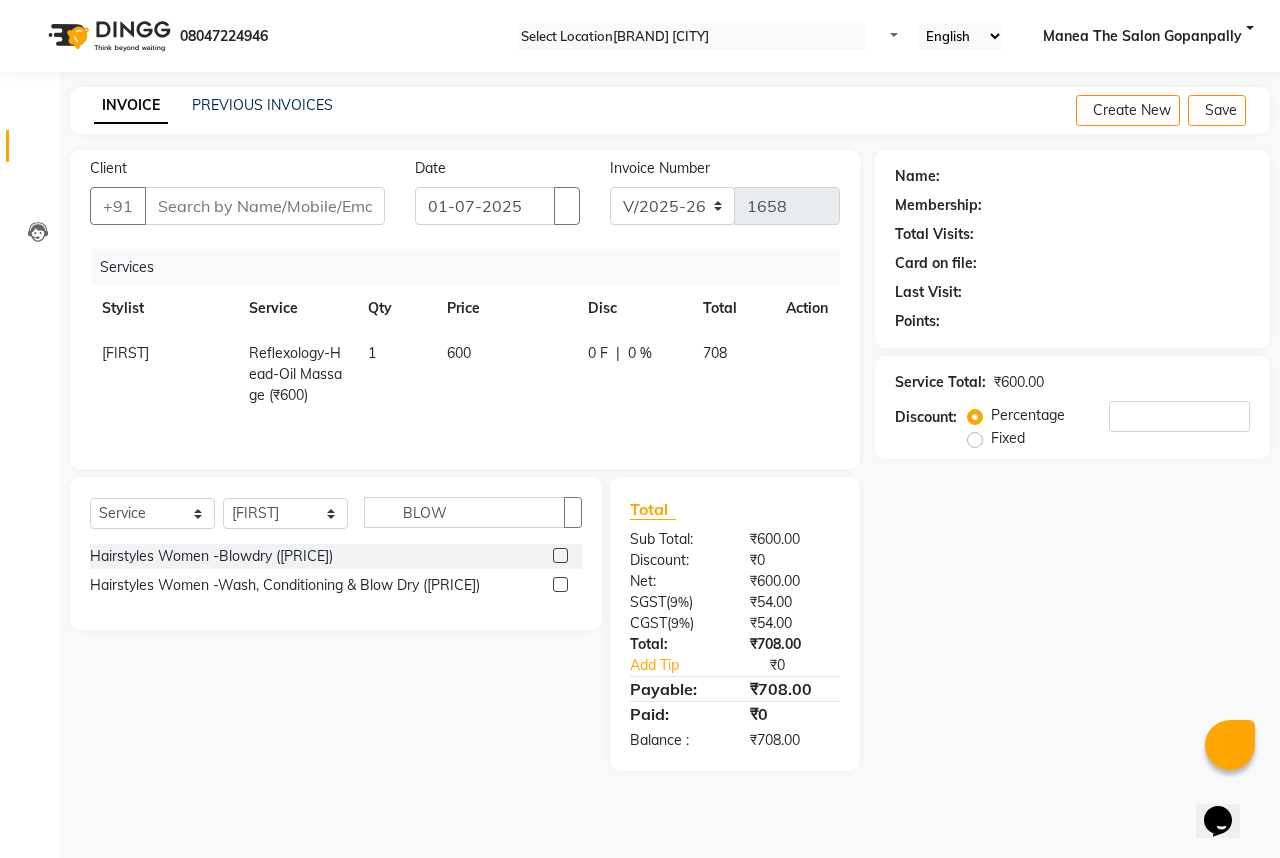 click at bounding box center [560, 555] 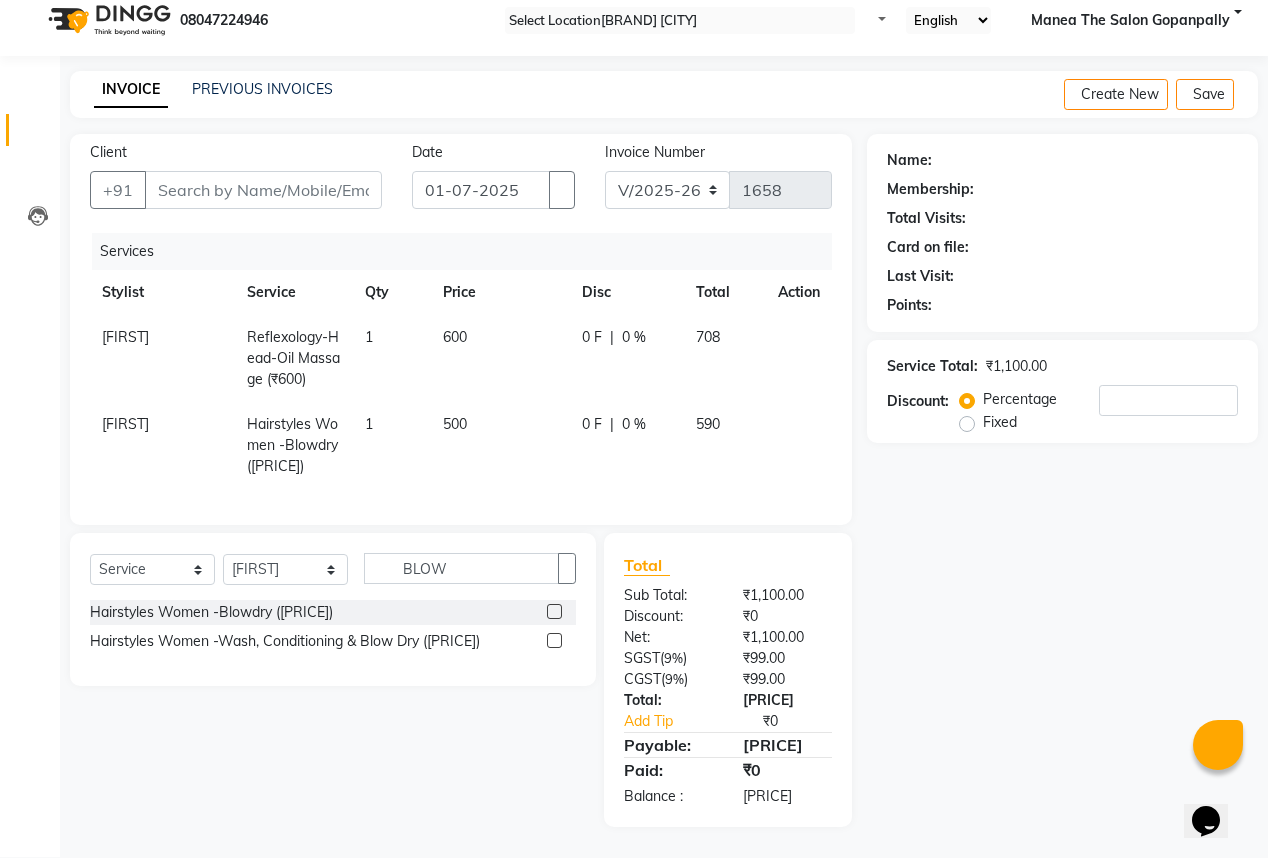 scroll, scrollTop: 26, scrollLeft: 0, axis: vertical 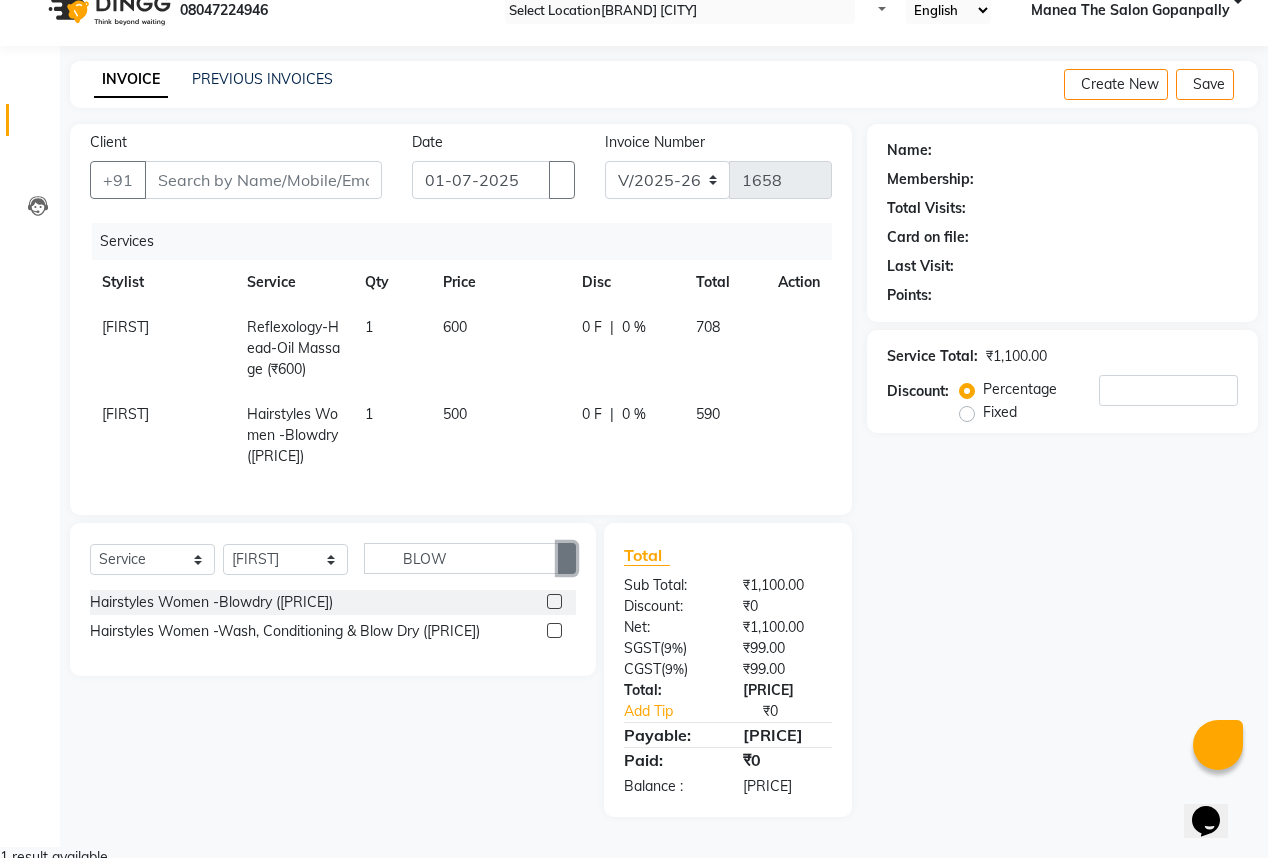 click at bounding box center (567, 558) 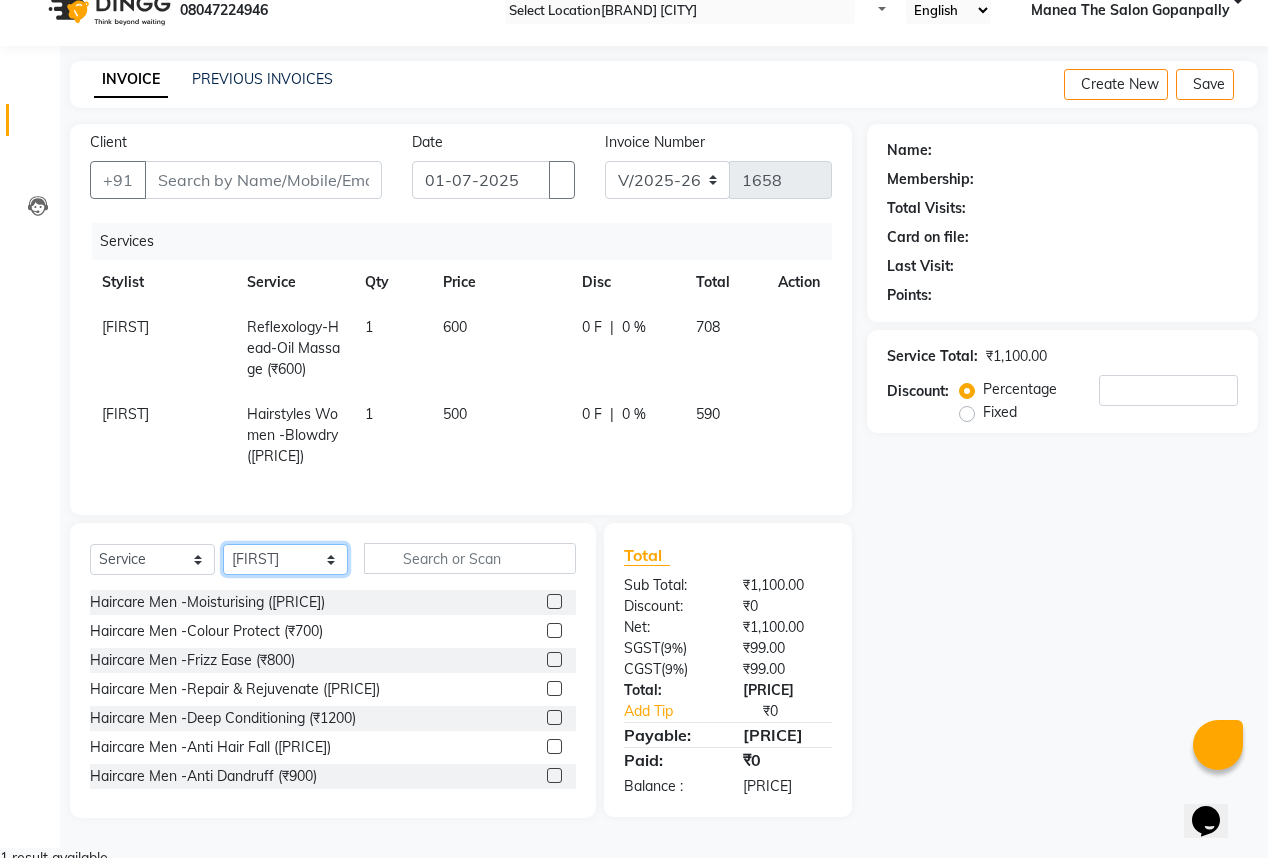 click on "Select Stylist [FIRST] [FIRST] [FIRST] [FIRST] [FIRST] [FIRST] [FIRST] [FIRST] [FIRST]" at bounding box center [285, 559] 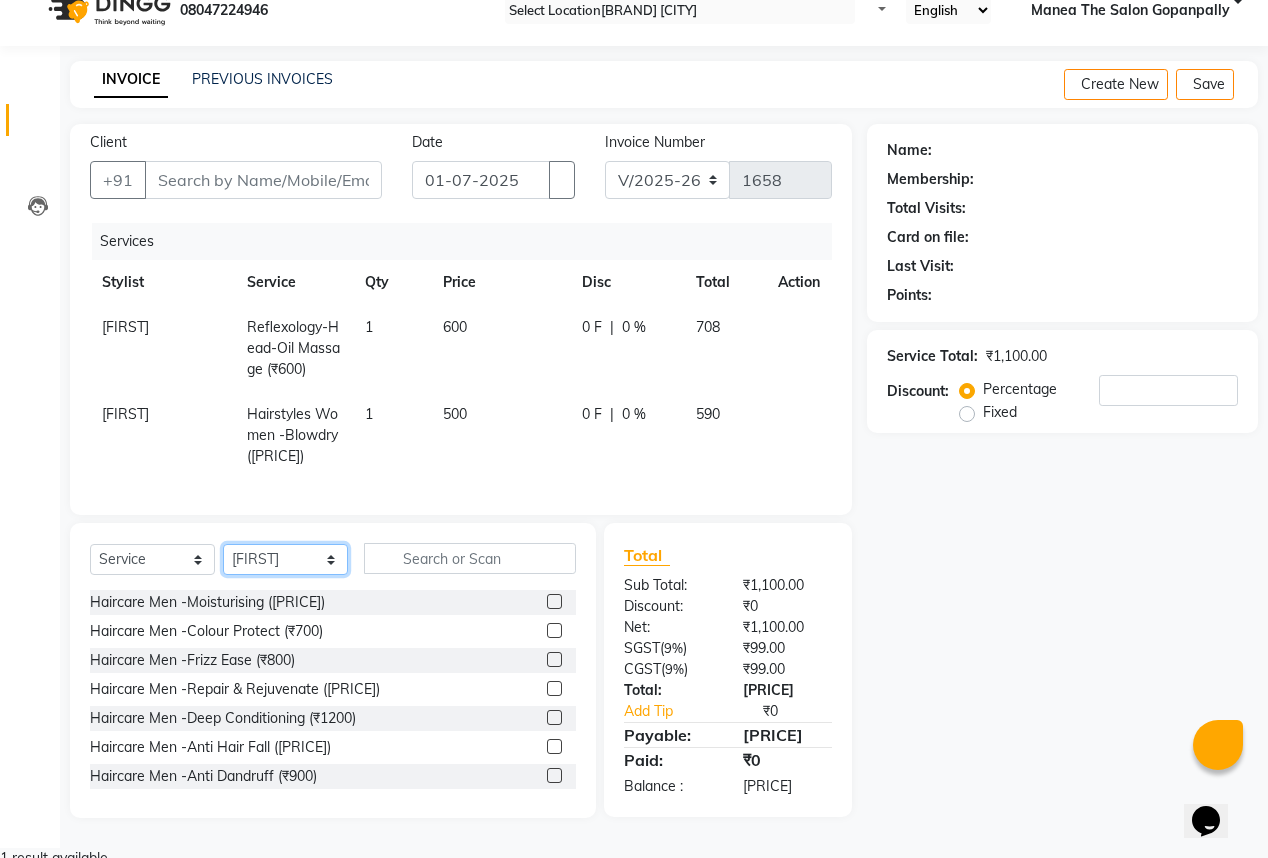 select on "83768" 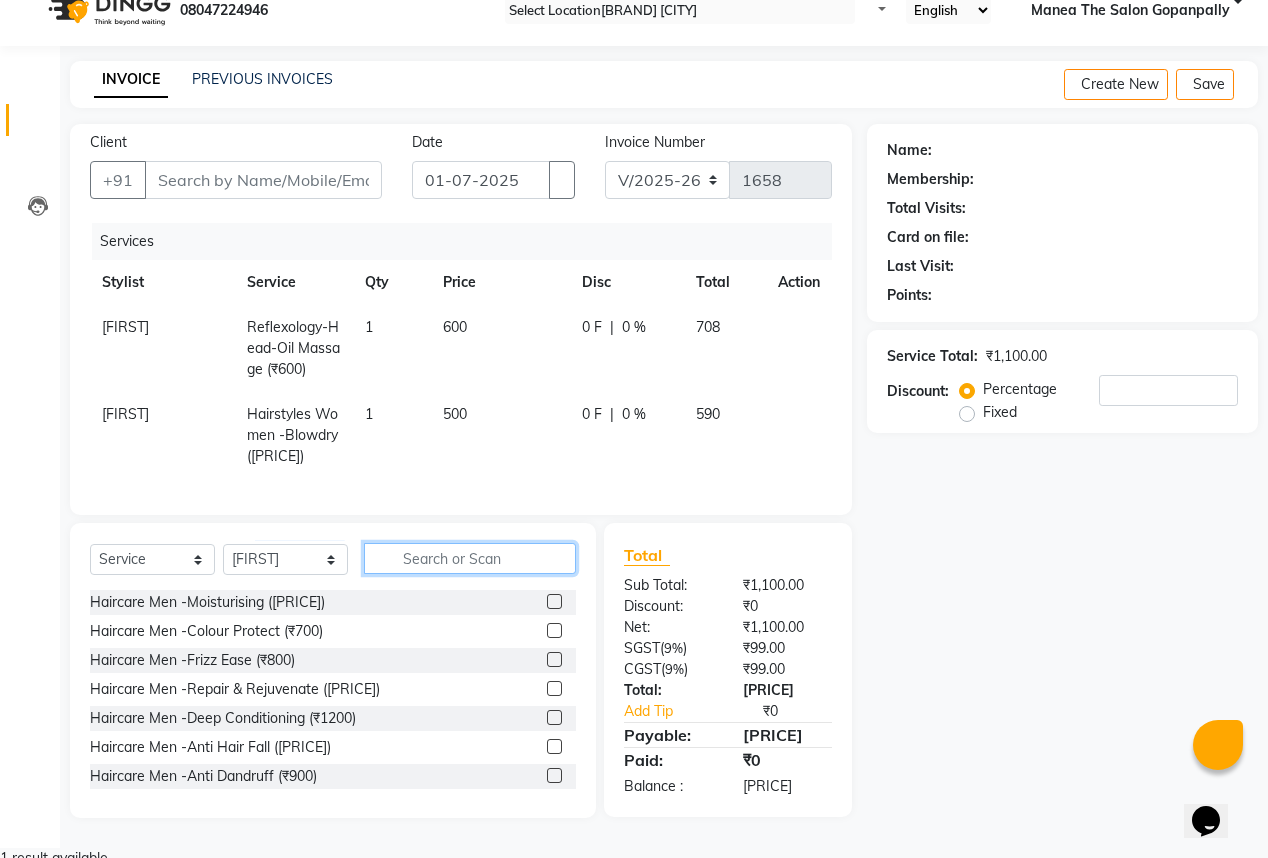 click at bounding box center [470, 558] 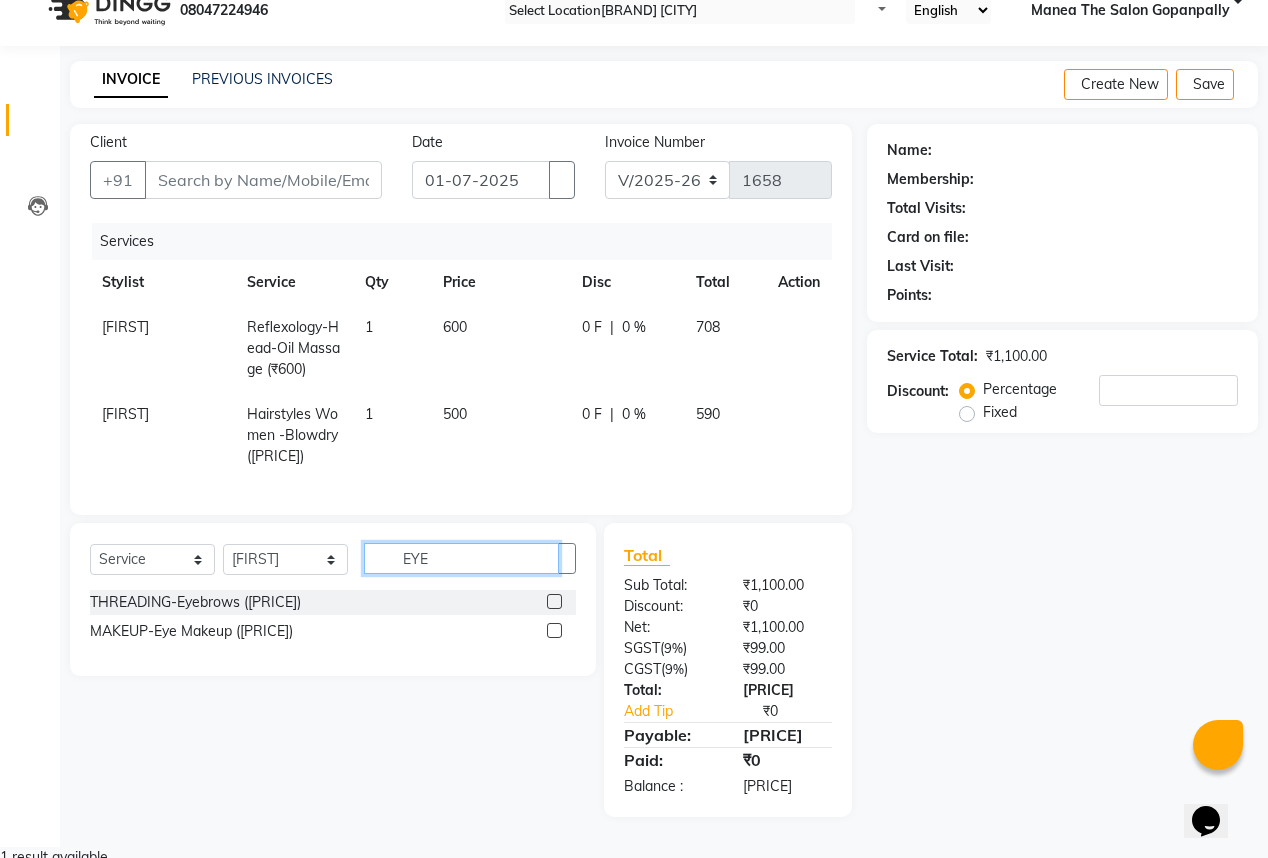 type on "EYE" 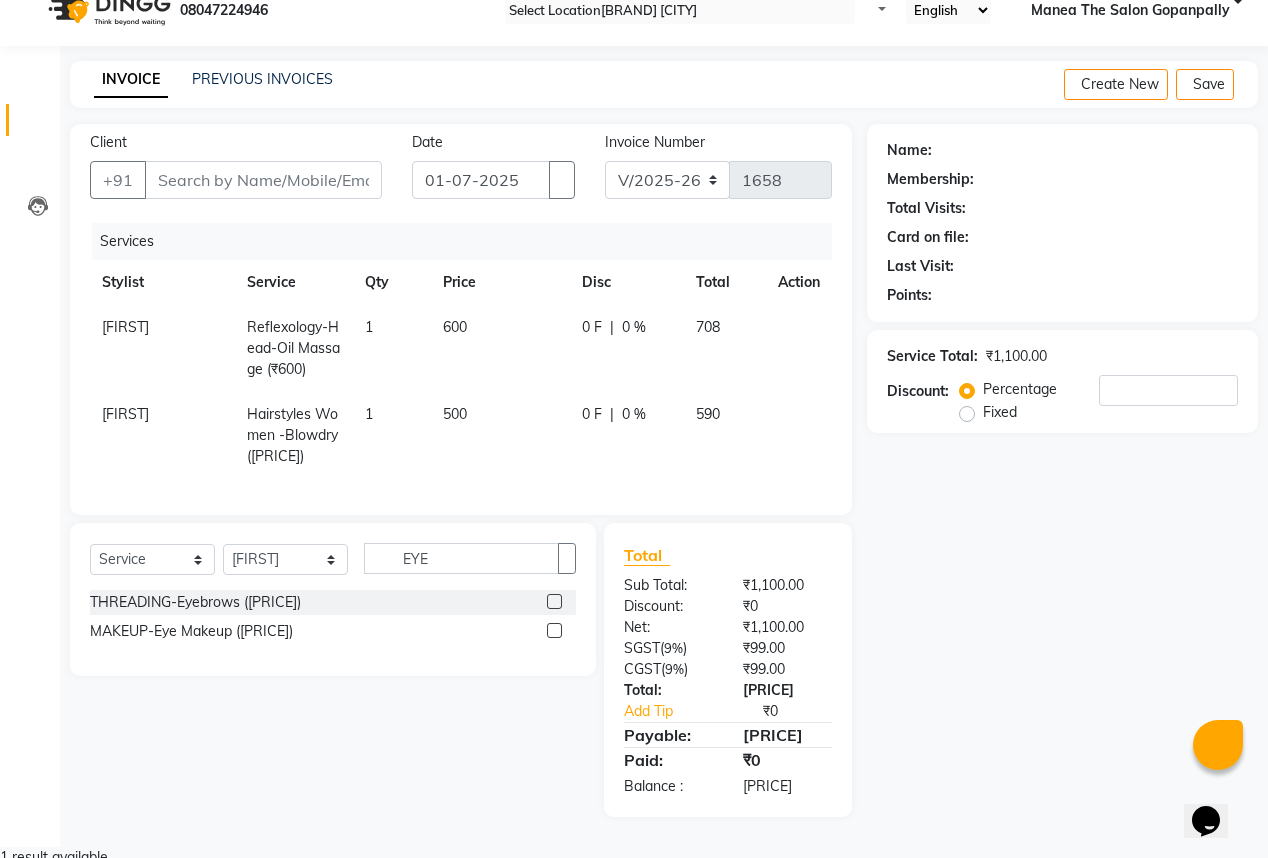 click at bounding box center (554, 601) 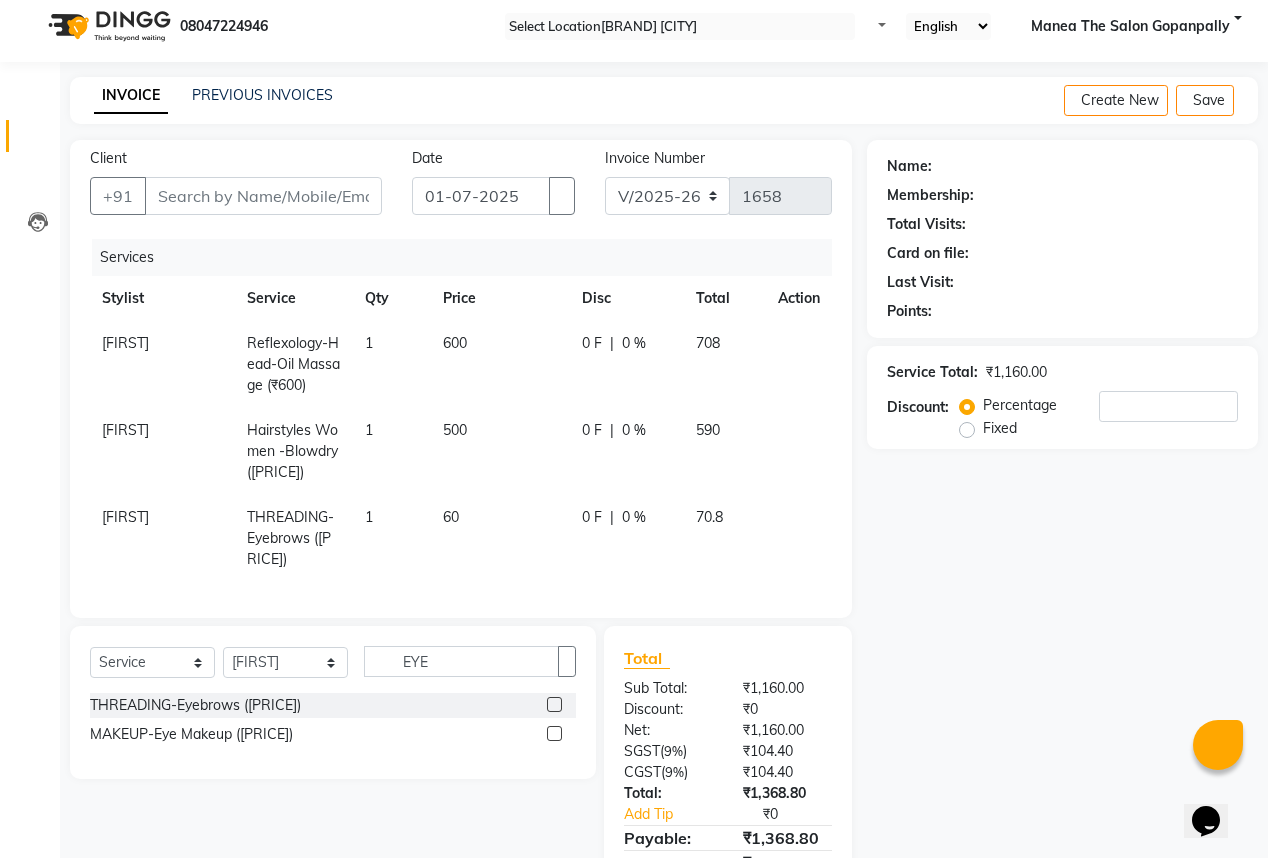 scroll, scrollTop: 0, scrollLeft: 0, axis: both 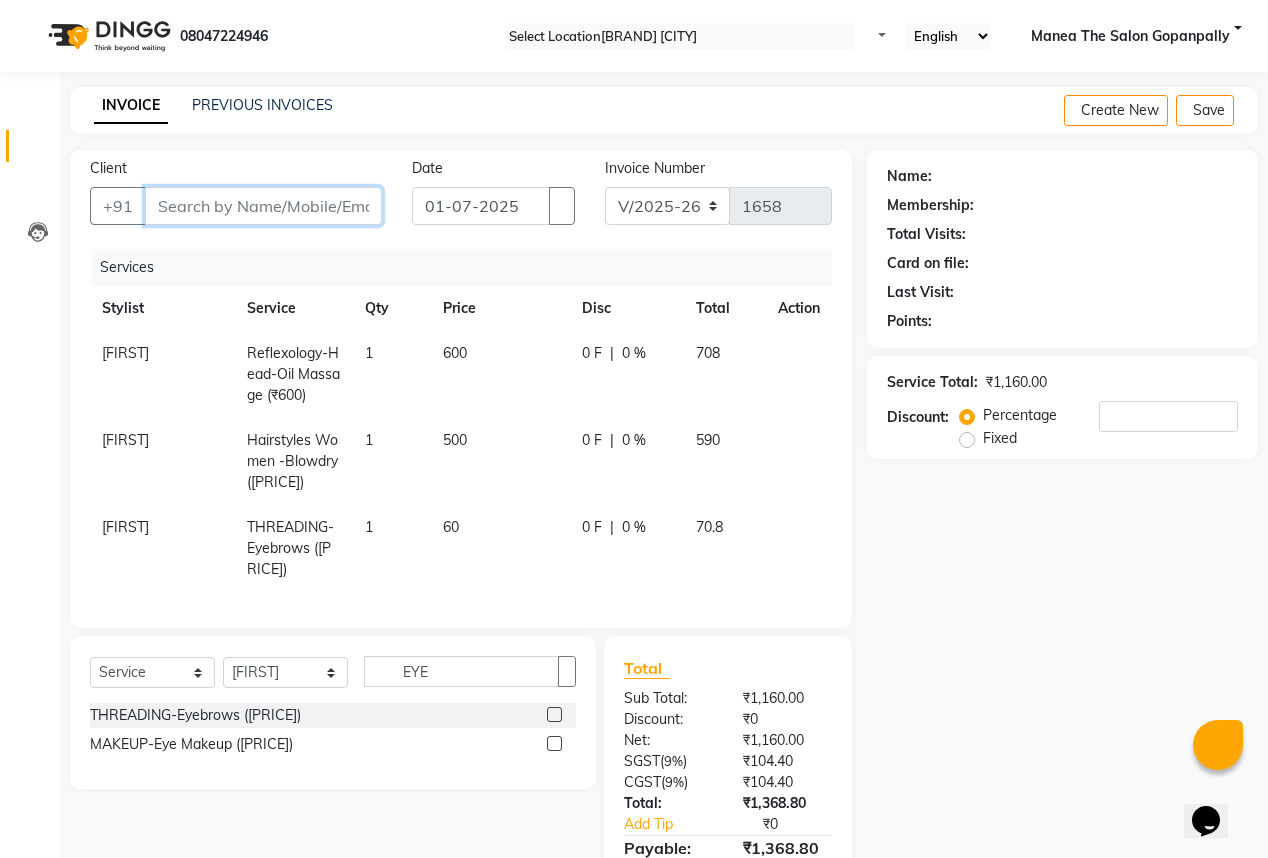 click on "Client" at bounding box center (263, 206) 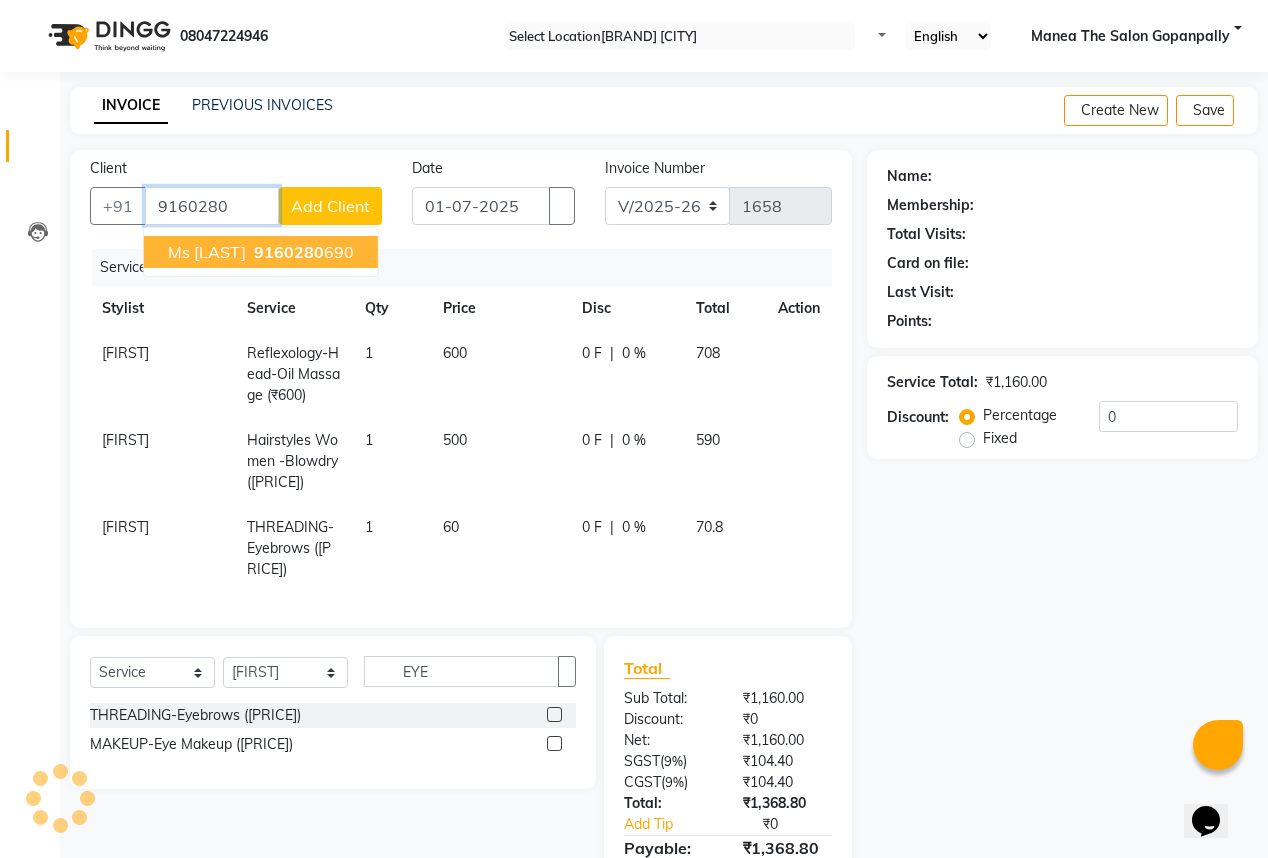 click on "9160280" at bounding box center [289, 252] 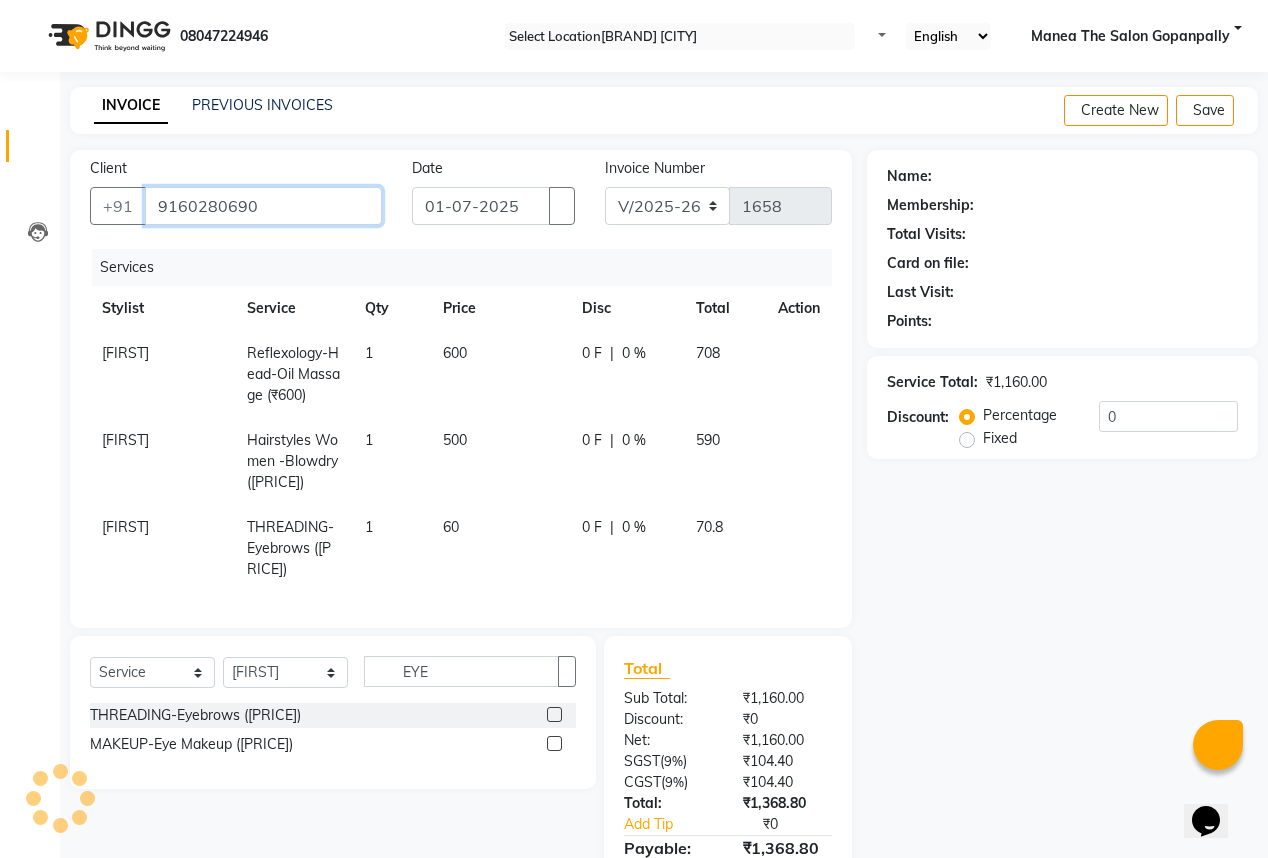 type on "9160280690" 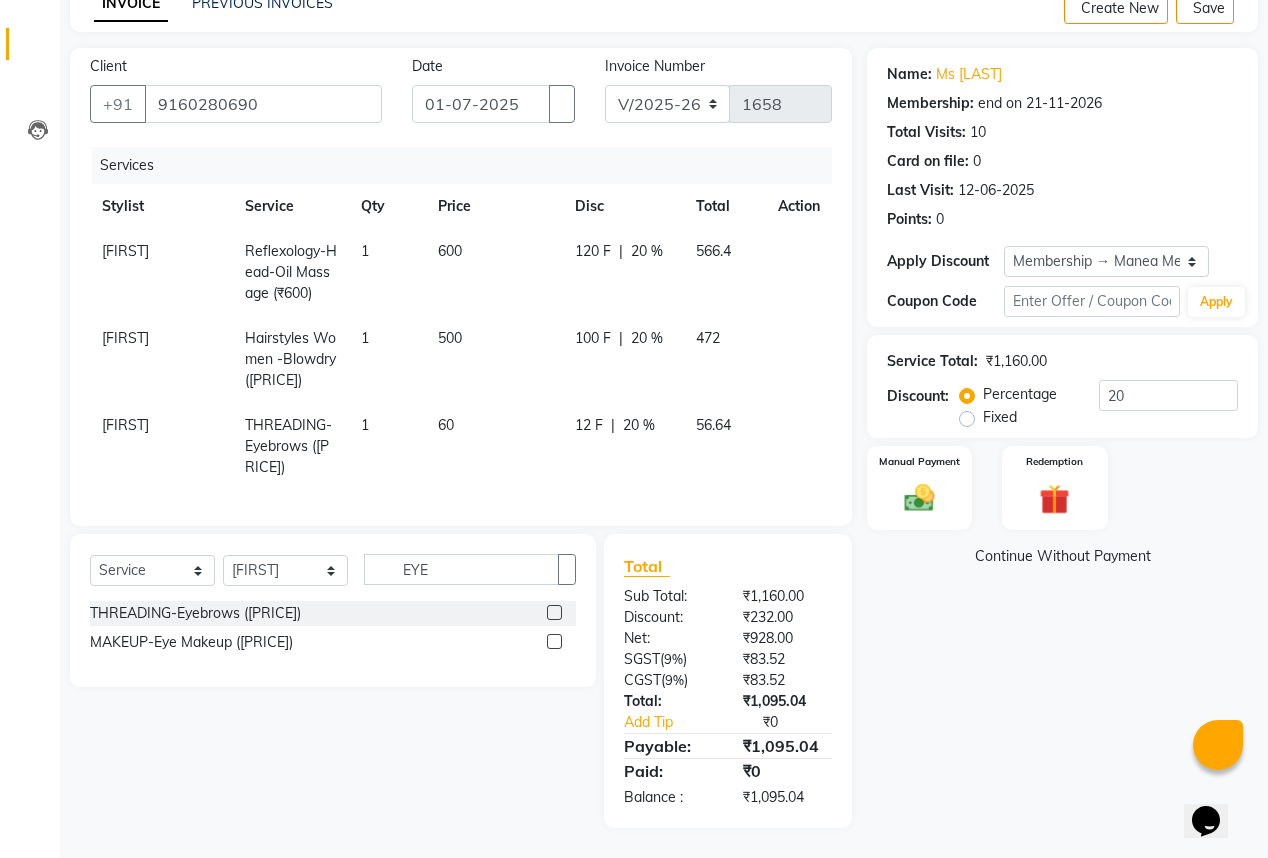 scroll, scrollTop: 113, scrollLeft: 0, axis: vertical 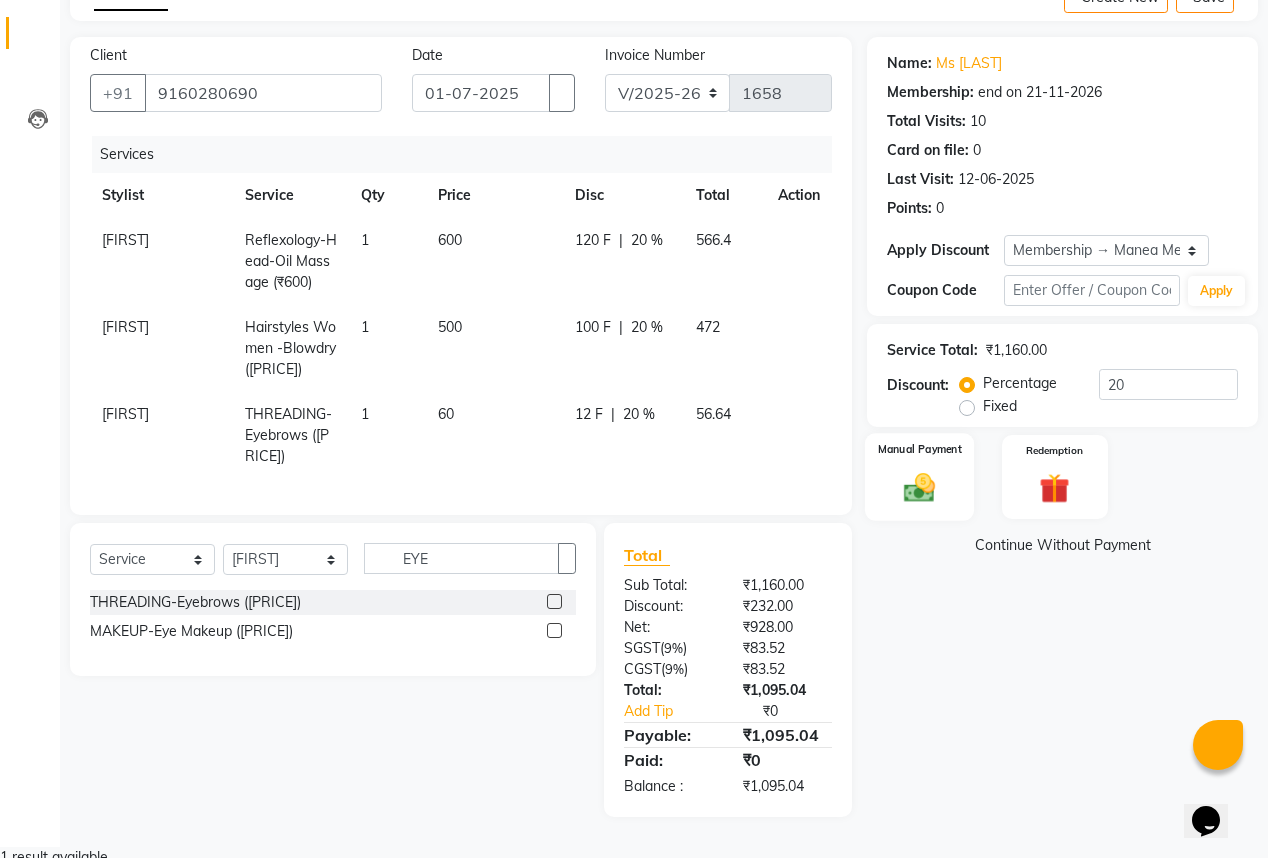 click at bounding box center [919, 487] 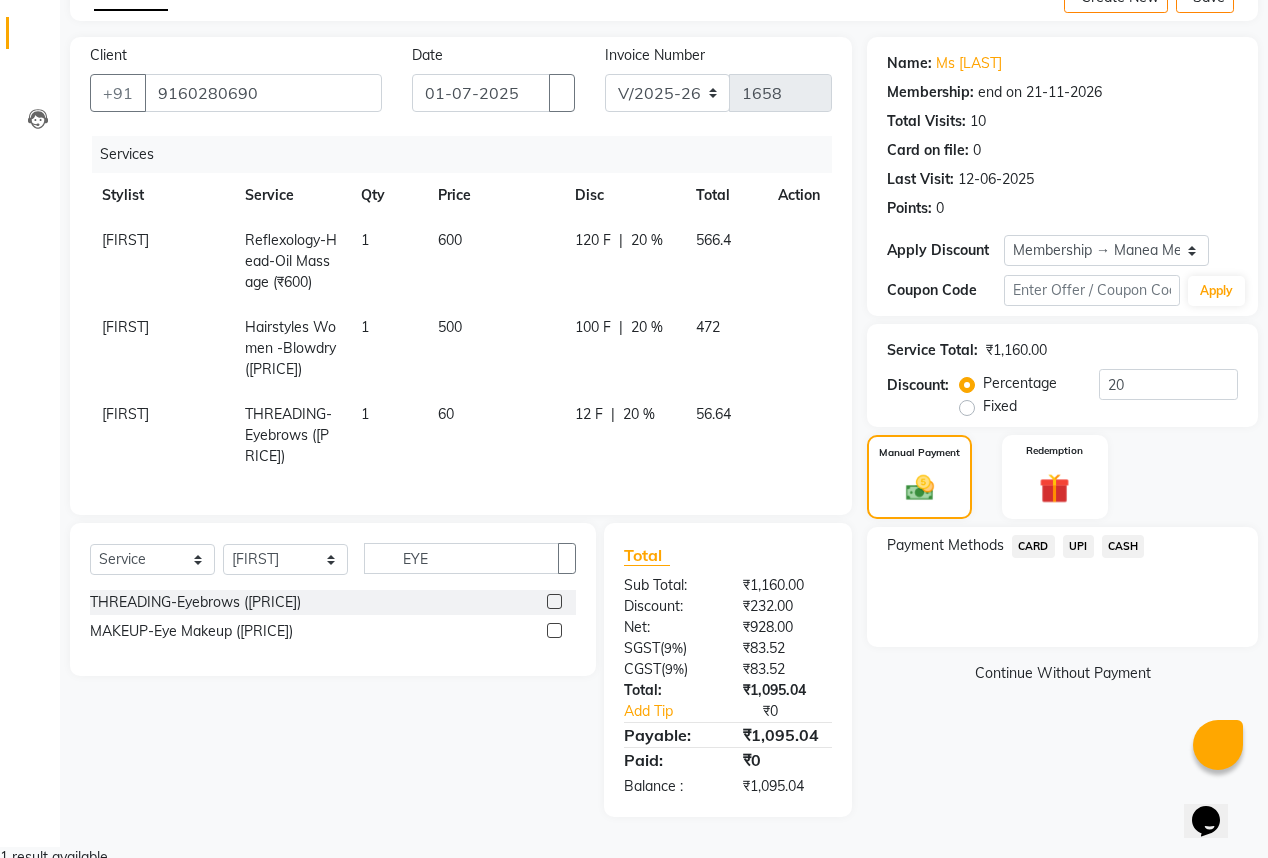 click on "UPI" at bounding box center [1033, 546] 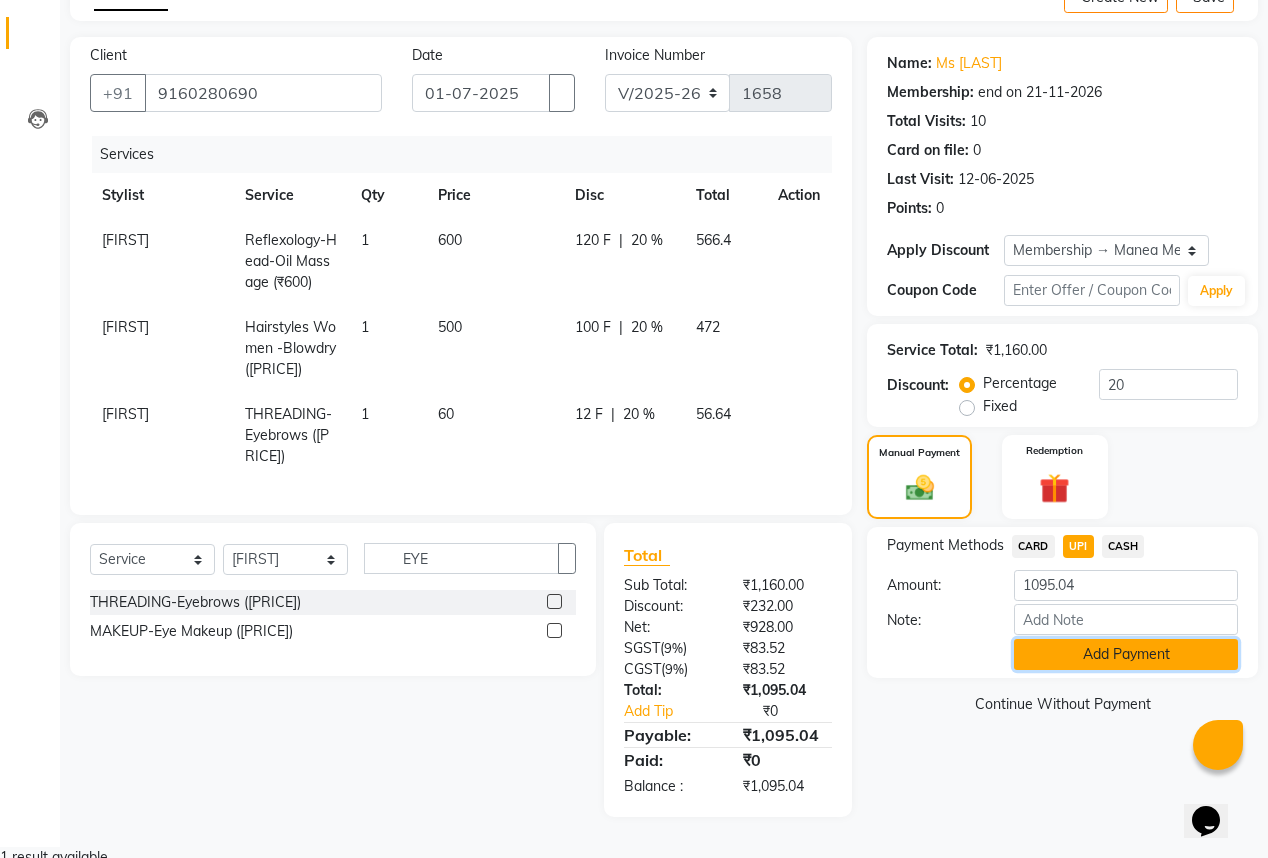 click on "Add Payment" at bounding box center [1126, 654] 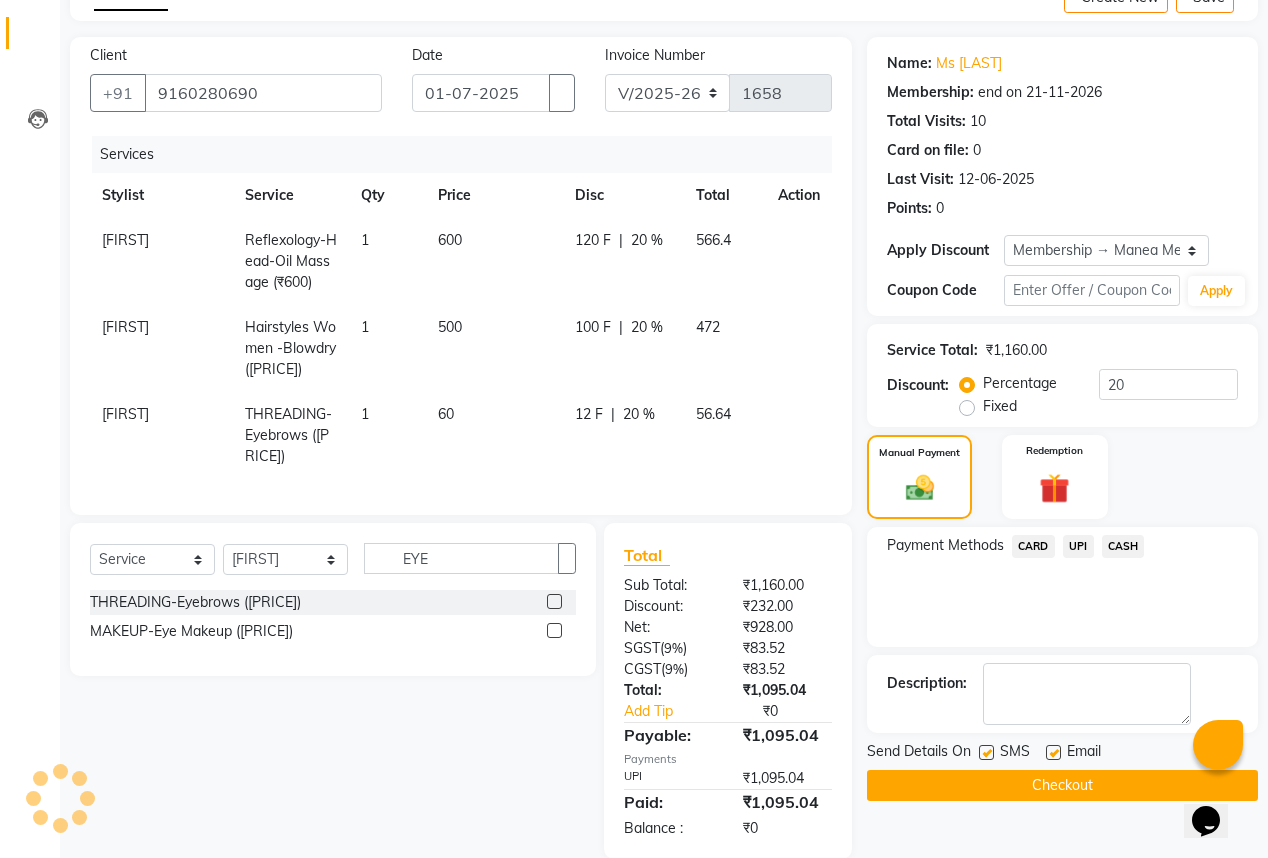 click at bounding box center (1053, 752) 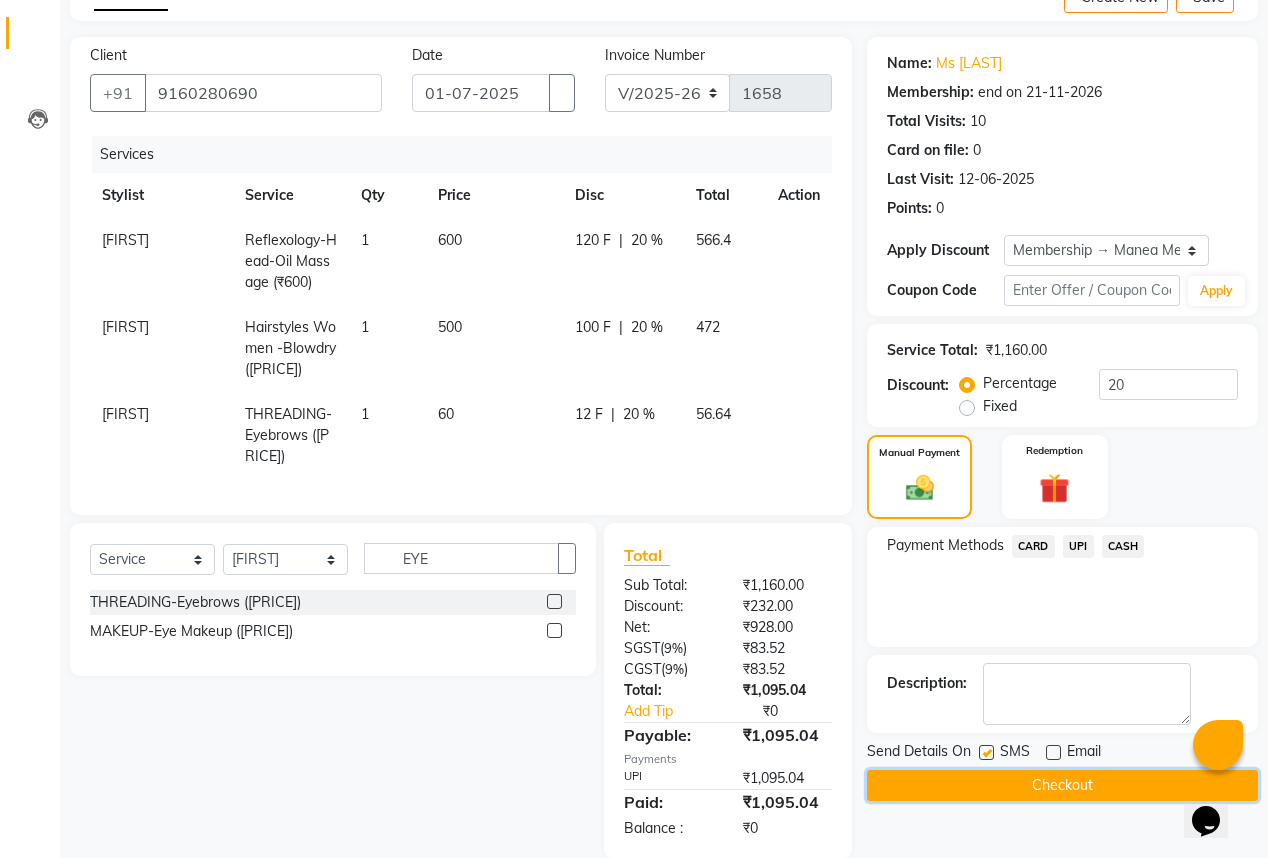 click on "Checkout" at bounding box center (1062, 785) 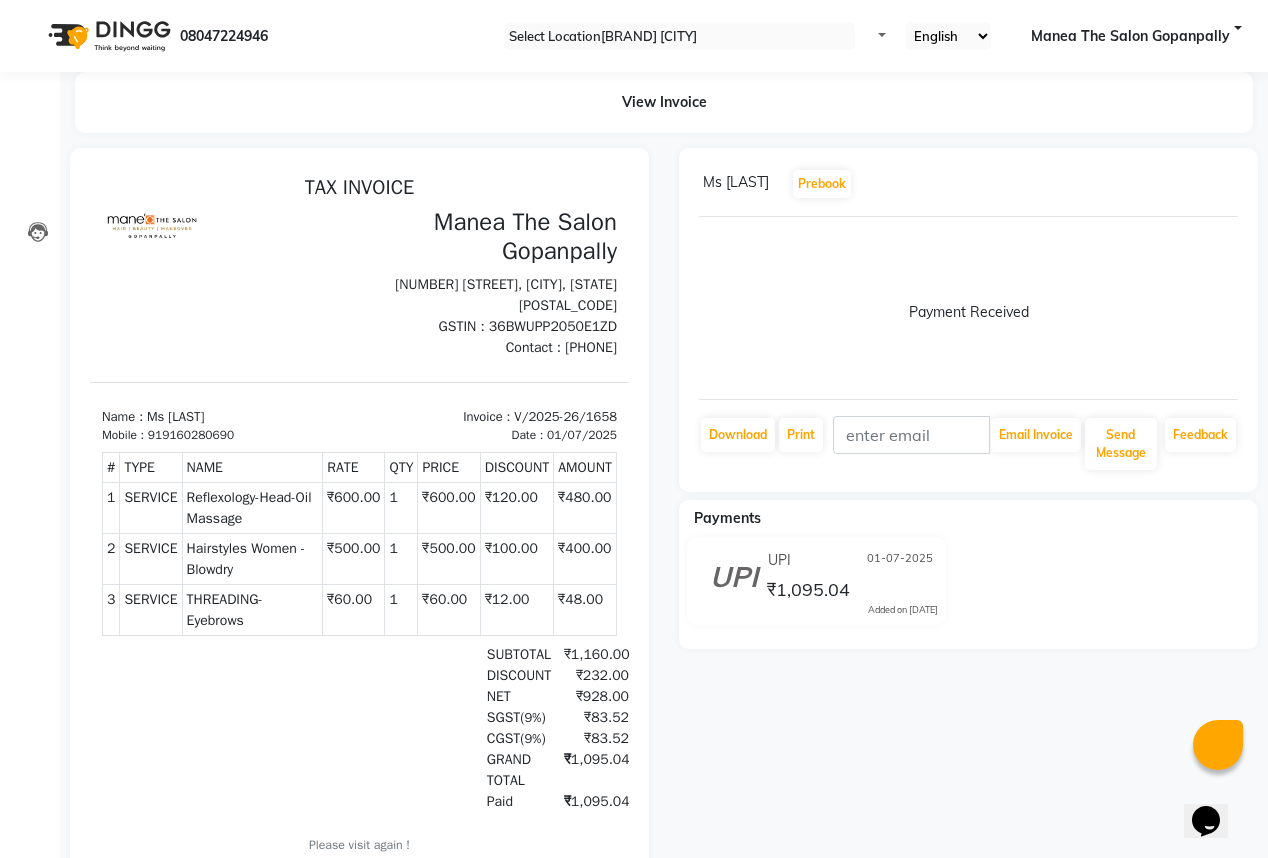 scroll, scrollTop: 0, scrollLeft: 0, axis: both 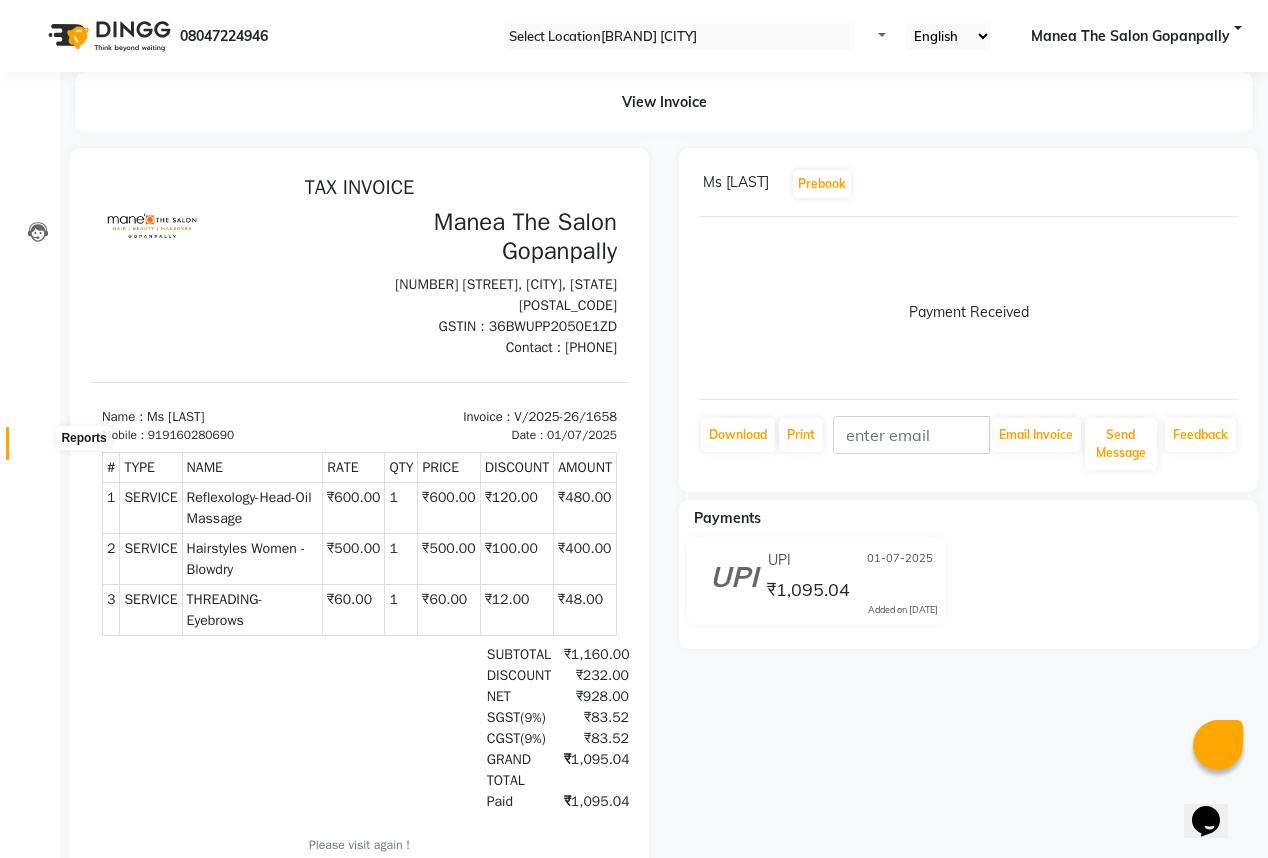 click at bounding box center [37, 448] 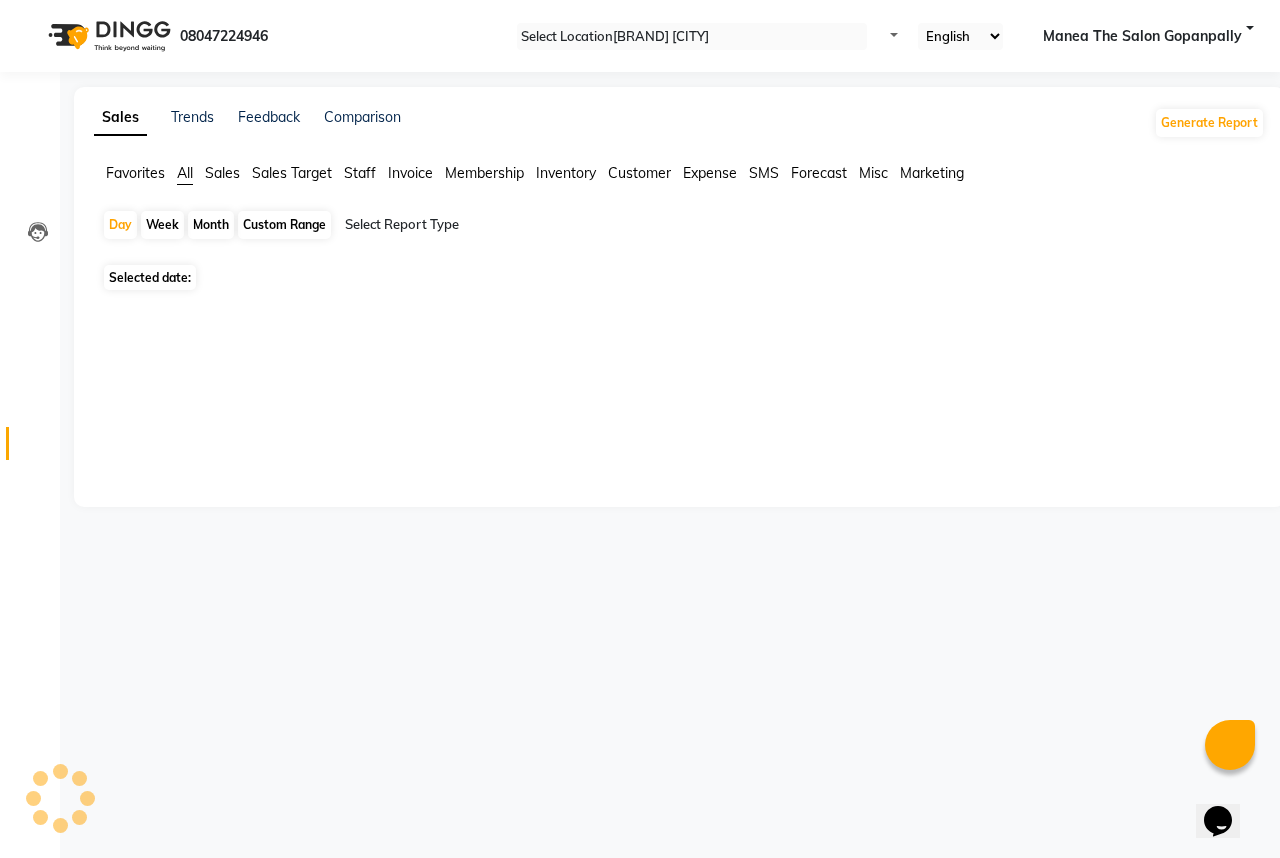 click at bounding box center (37, 448) 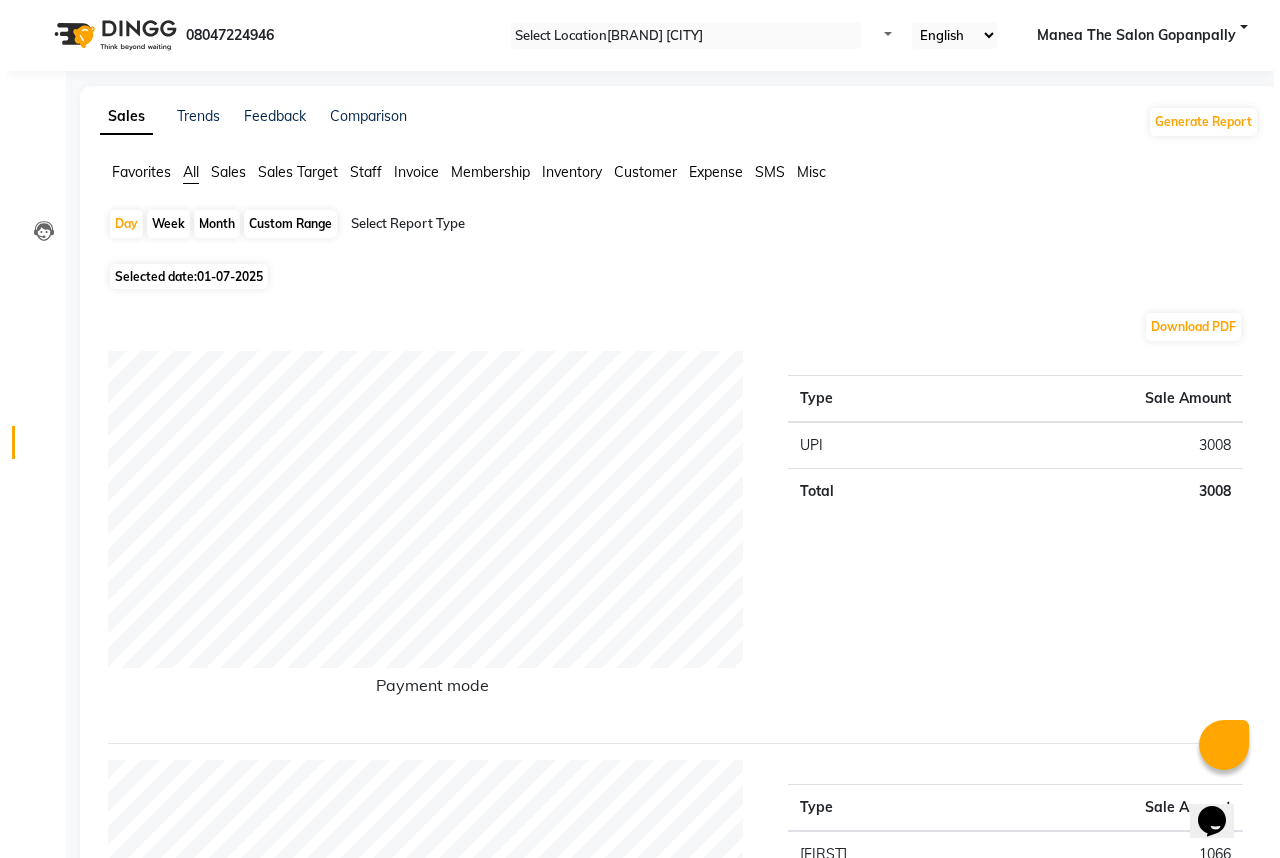 scroll, scrollTop: 0, scrollLeft: 0, axis: both 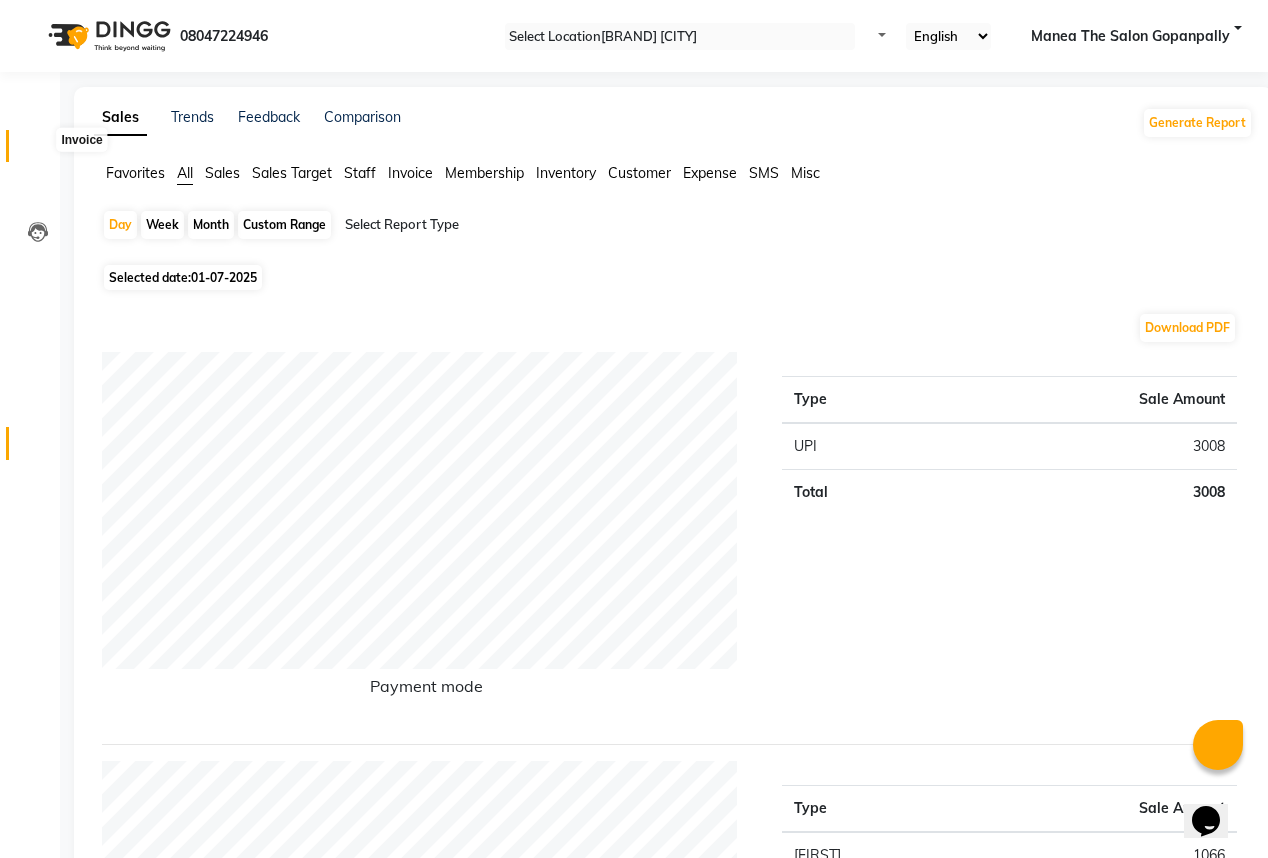 click at bounding box center (37, 151) 